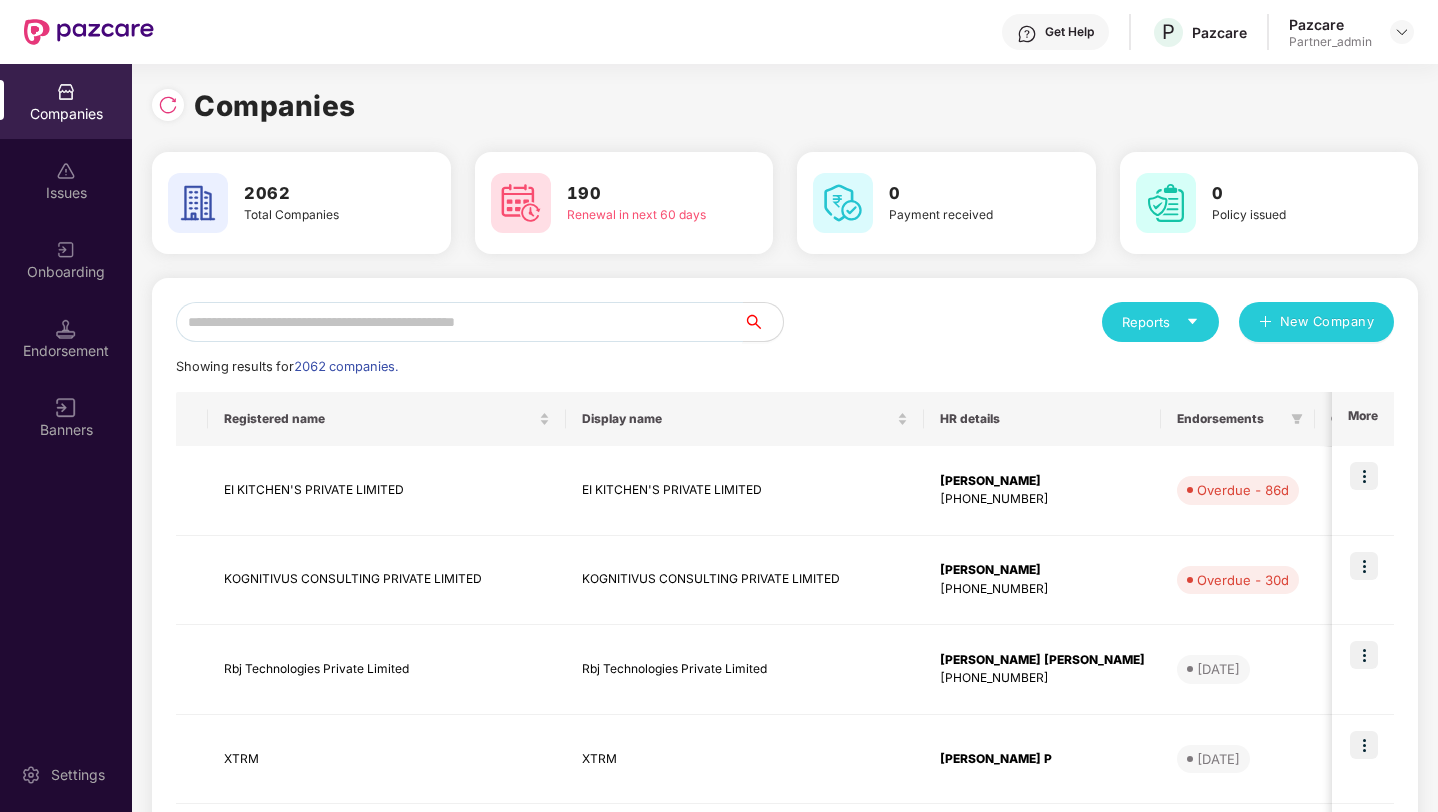 scroll, scrollTop: 0, scrollLeft: 0, axis: both 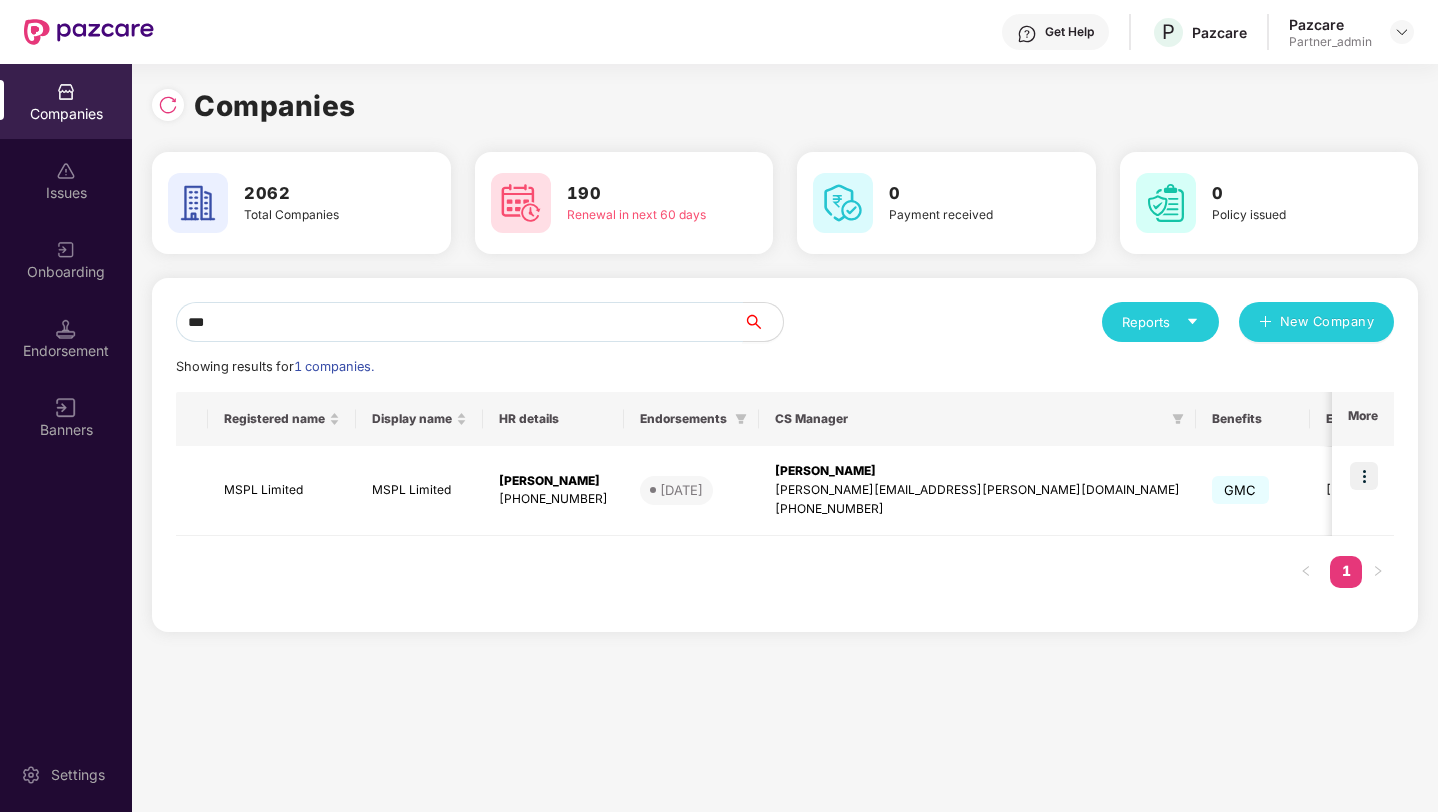 type on "***" 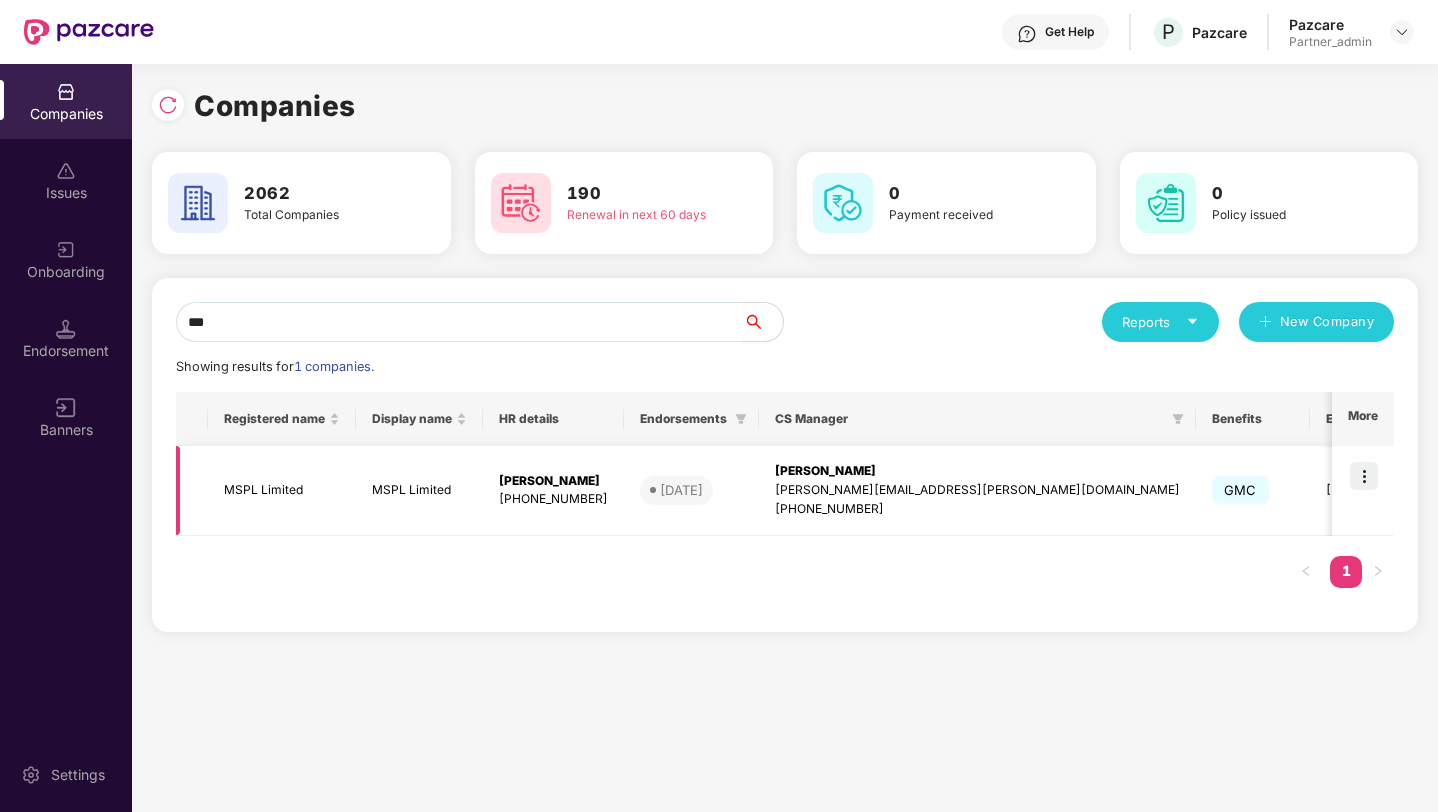click at bounding box center (1364, 476) 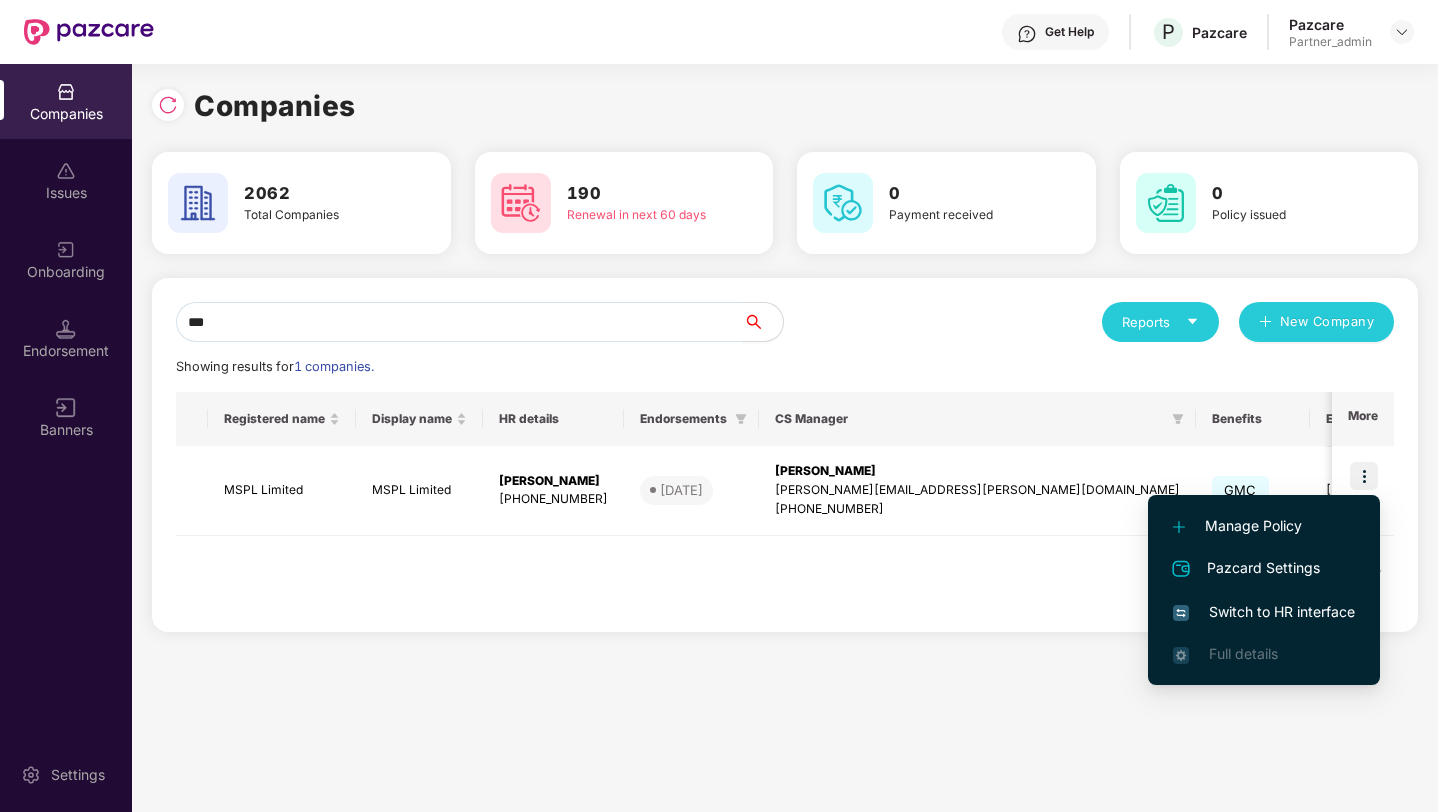 click on "Switch to HR interface" at bounding box center (1264, 612) 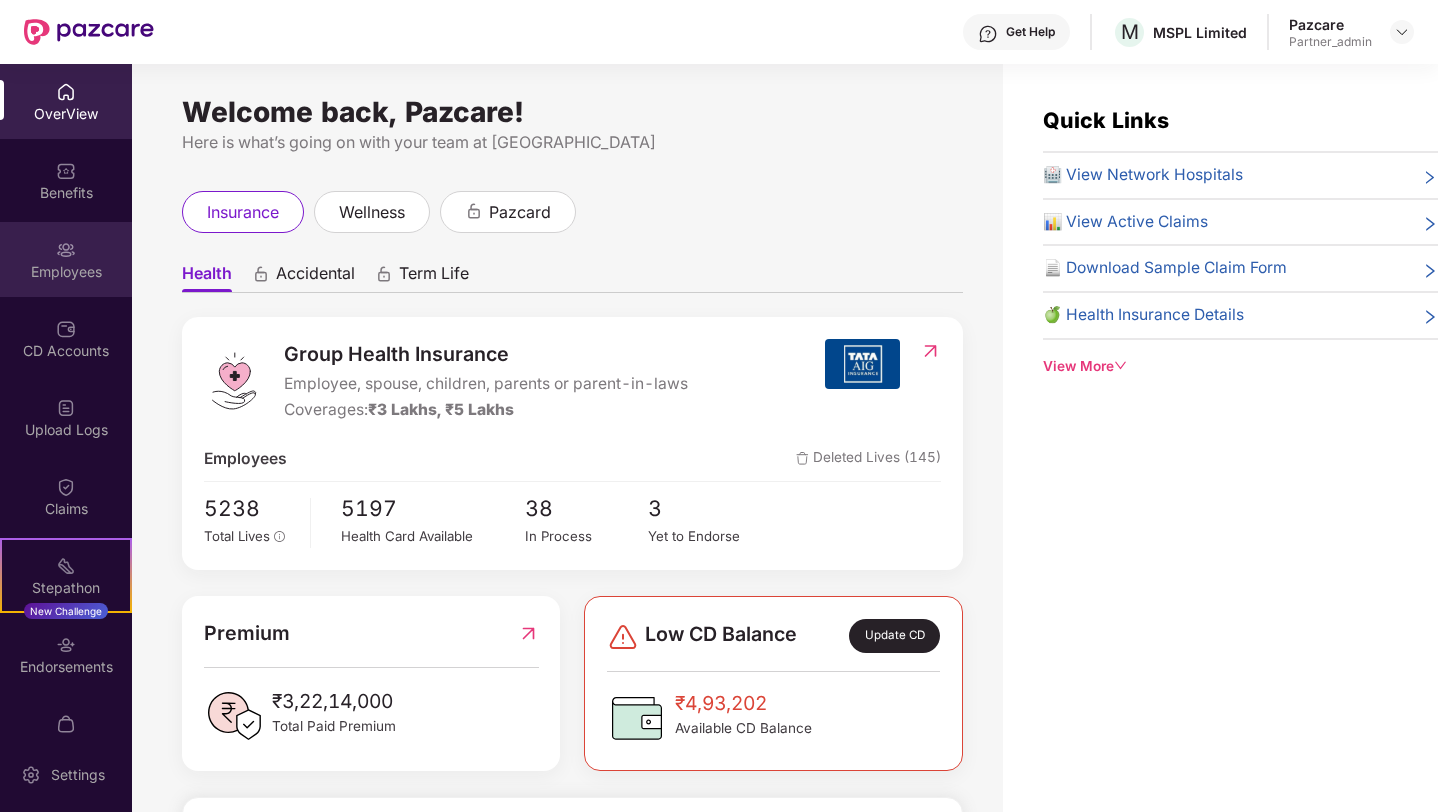 click on "Employees" at bounding box center (66, 259) 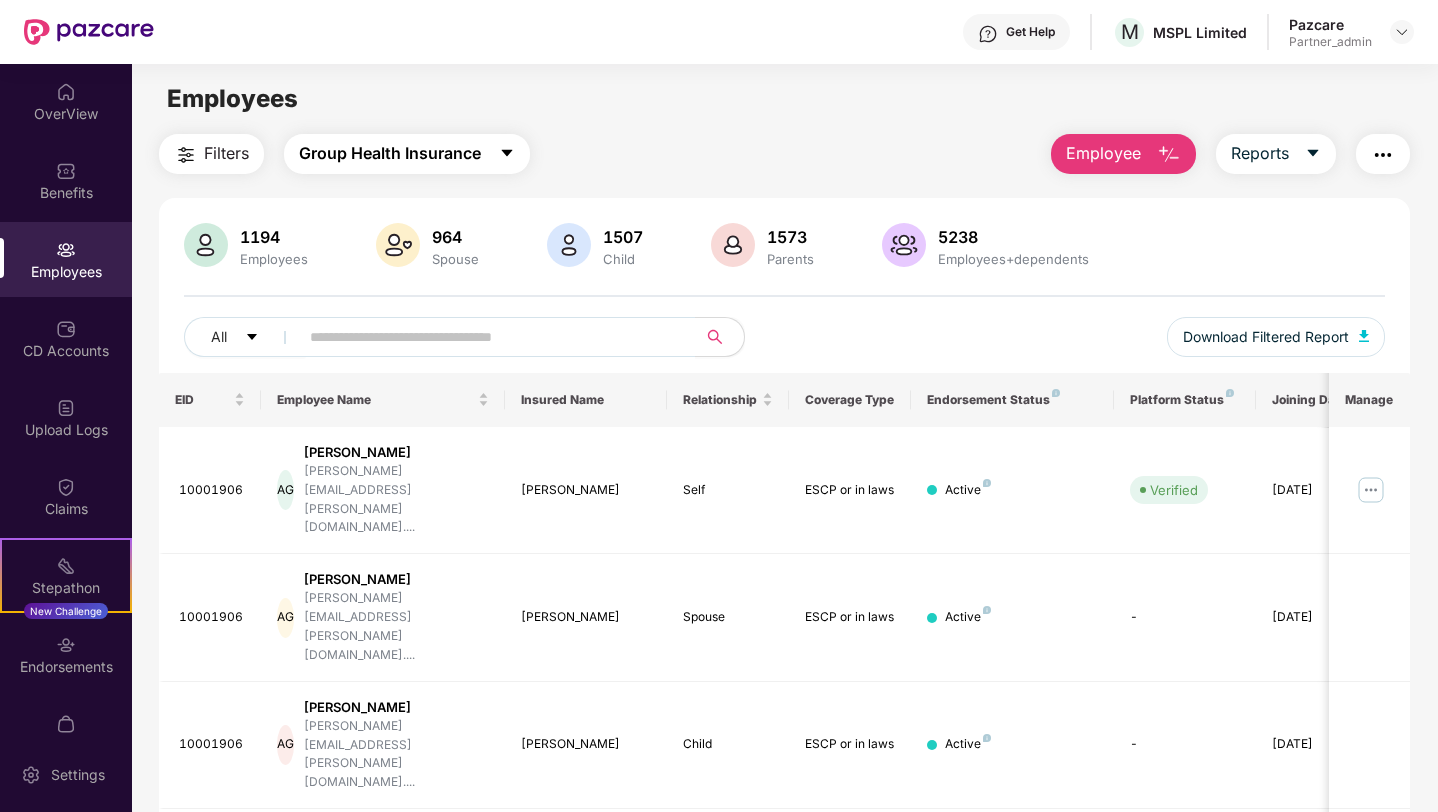 click on "Group Health Insurance" at bounding box center [407, 154] 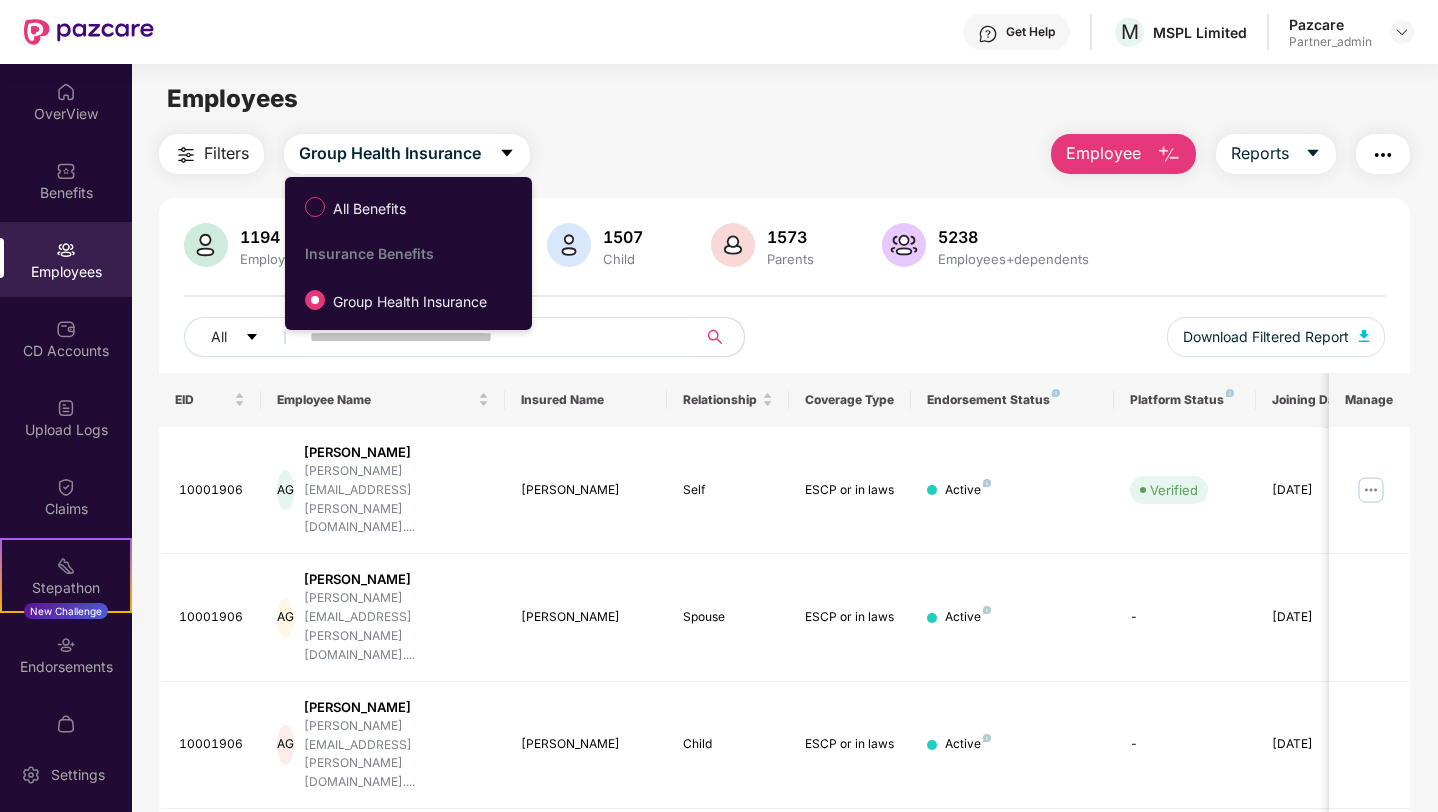click on "Employees Filters Group Health Insurance Employee  Reports 1194 Employees 964 Spouse 1507 Child 1573 Parents 5238 Employees+dependents All Download Filtered Report EID Employee Name Insured Name Relationship Coverage Type Endorsement Status Platform Status Joining Date Manage                   10001906 AG [PERSON_NAME]   [EMAIL_ADDRESS][PERSON_NAME][DOMAIN_NAME].... [PERSON_NAME] Self ESCP or in laws Active Verified [DATE] 10001906 AG [PERSON_NAME]   [EMAIL_ADDRESS][PERSON_NAME][DOMAIN_NAME].... [PERSON_NAME] Spouse ESCP or in laws Active - [DATE] 10001906 AG [PERSON_NAME]   [EMAIL_ADDRESS][PERSON_NAME][DOMAIN_NAME].... [PERSON_NAME] Child ESCP or in laws Active - [DATE] 10001906 AG [PERSON_NAME]   [EMAIL_ADDRESS][PERSON_NAME][DOMAIN_NAME].... [PERSON_NAME] Mother ESCP or in laws Active - [DATE] 10001906 AG [PERSON_NAME]   [EMAIL_ADDRESS][PERSON_NAME][DOMAIN_NAME].... [PERSON_NAME] Father ESCP or in laws Active - [DATE] 10001904 BS [PERSON_NAME].... [PERSON_NAME] Self ESCP or in laws Active Verified [DATE] 10001904 BS [PERSON_NAME]   -" at bounding box center (784, 470) 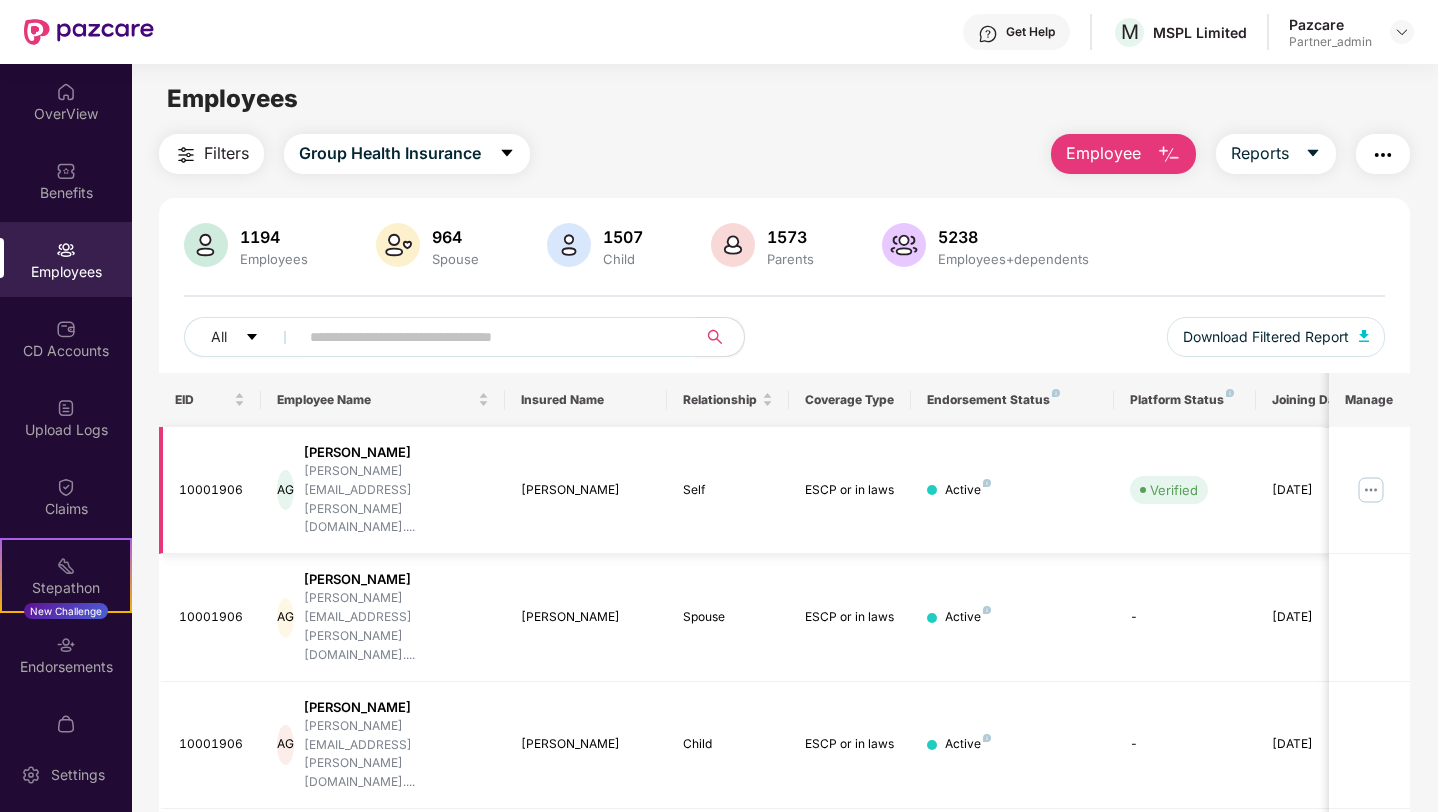 click at bounding box center (1371, 490) 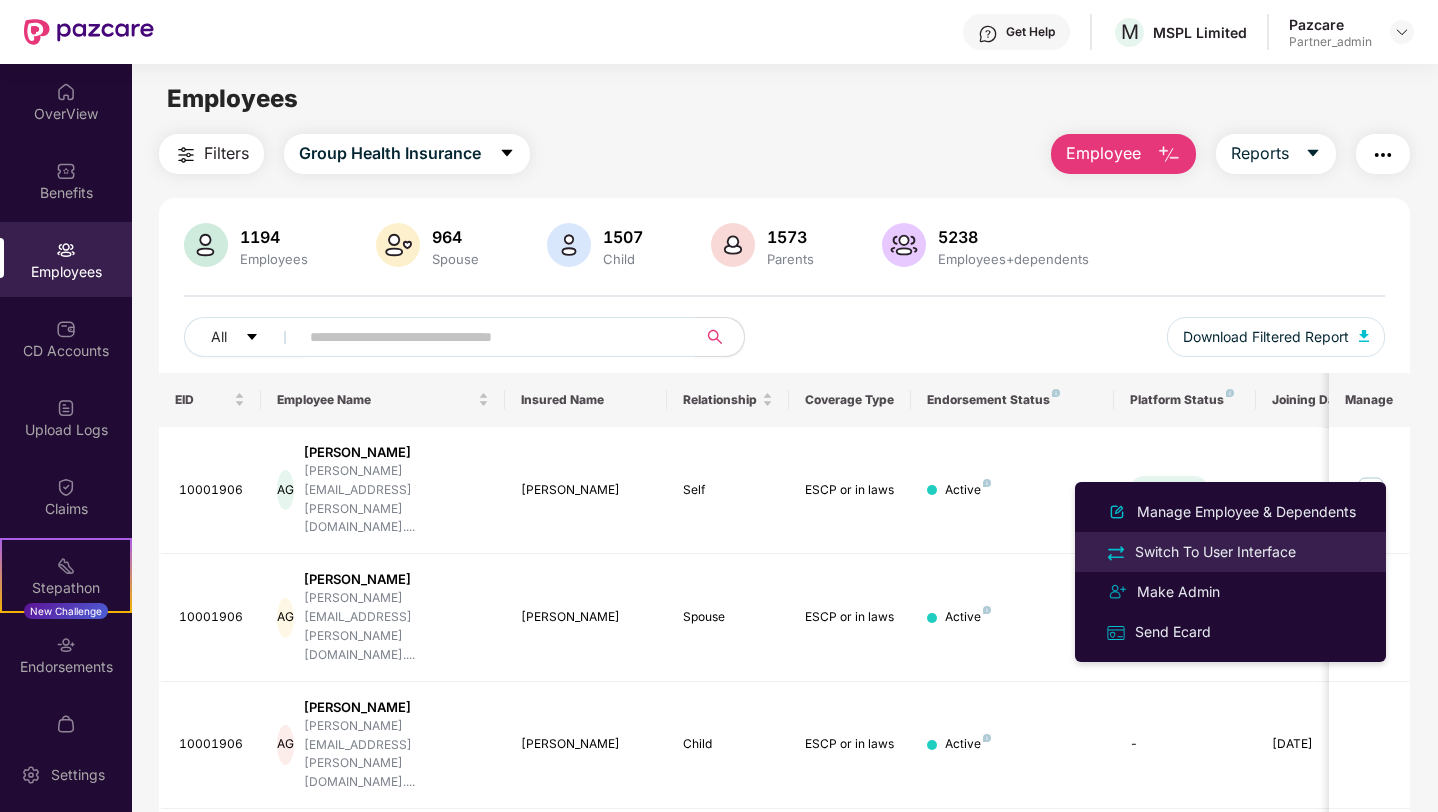 click on "Switch To User Interface" at bounding box center [1215, 552] 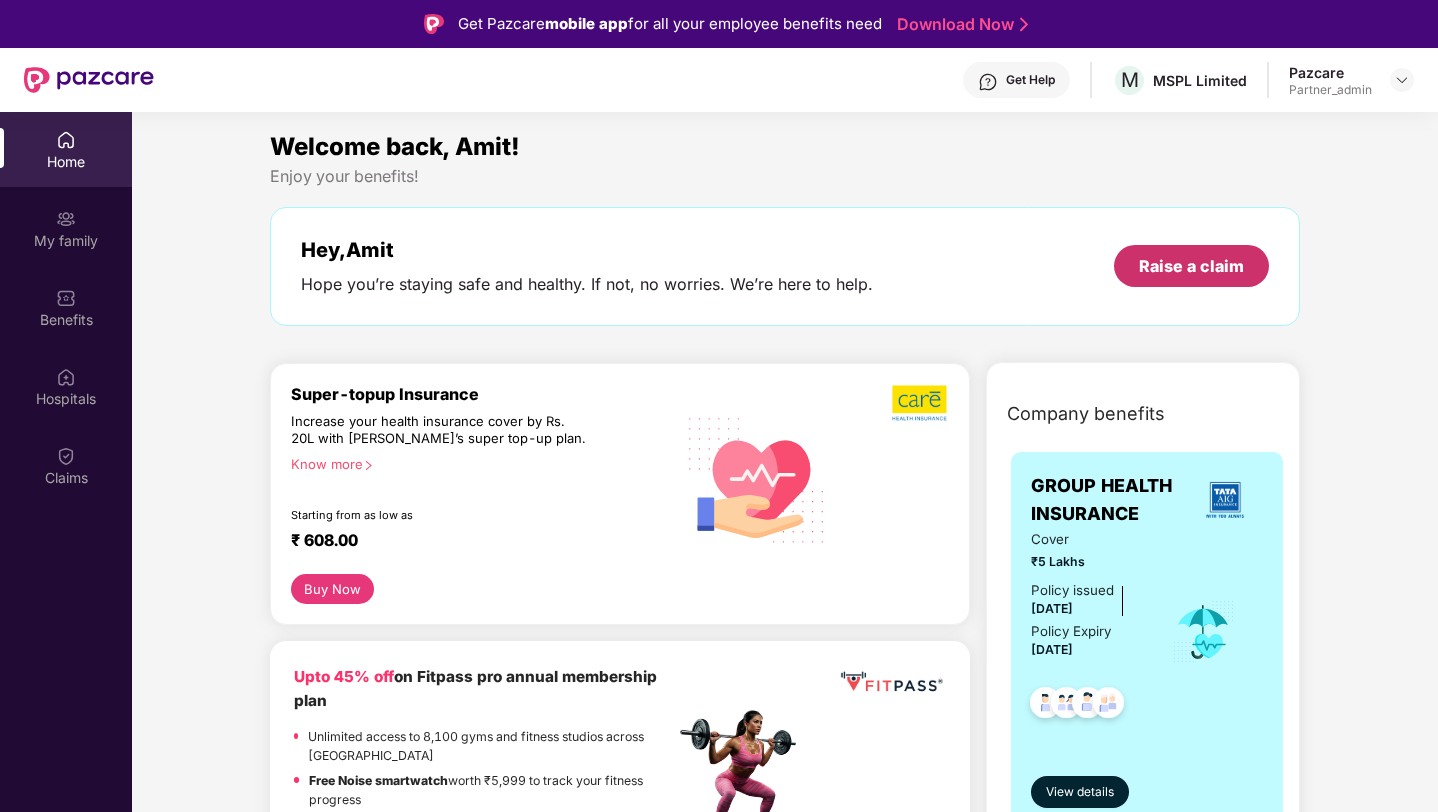 click on "Raise a claim" at bounding box center (1191, 266) 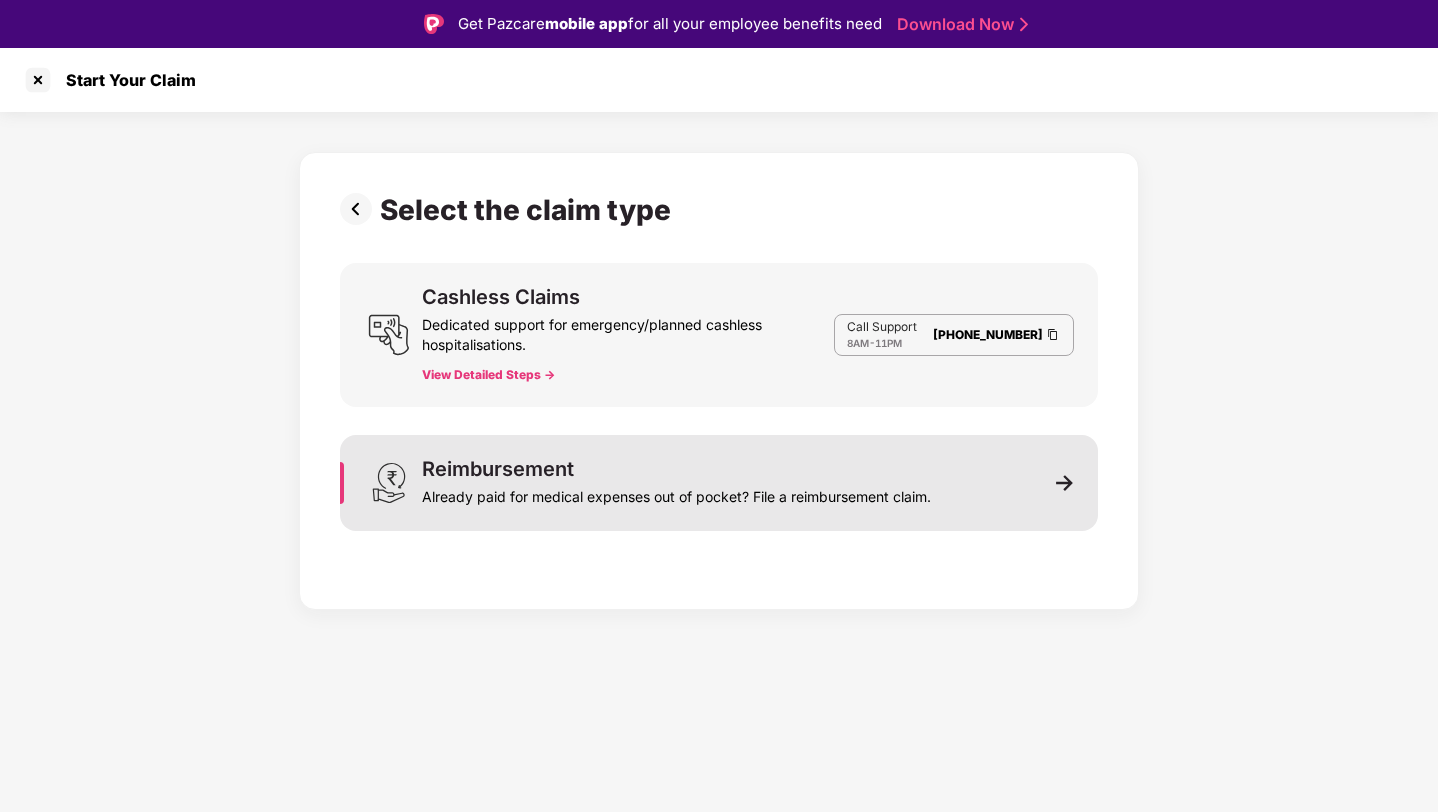click on "Reimbursement" at bounding box center (498, 469) 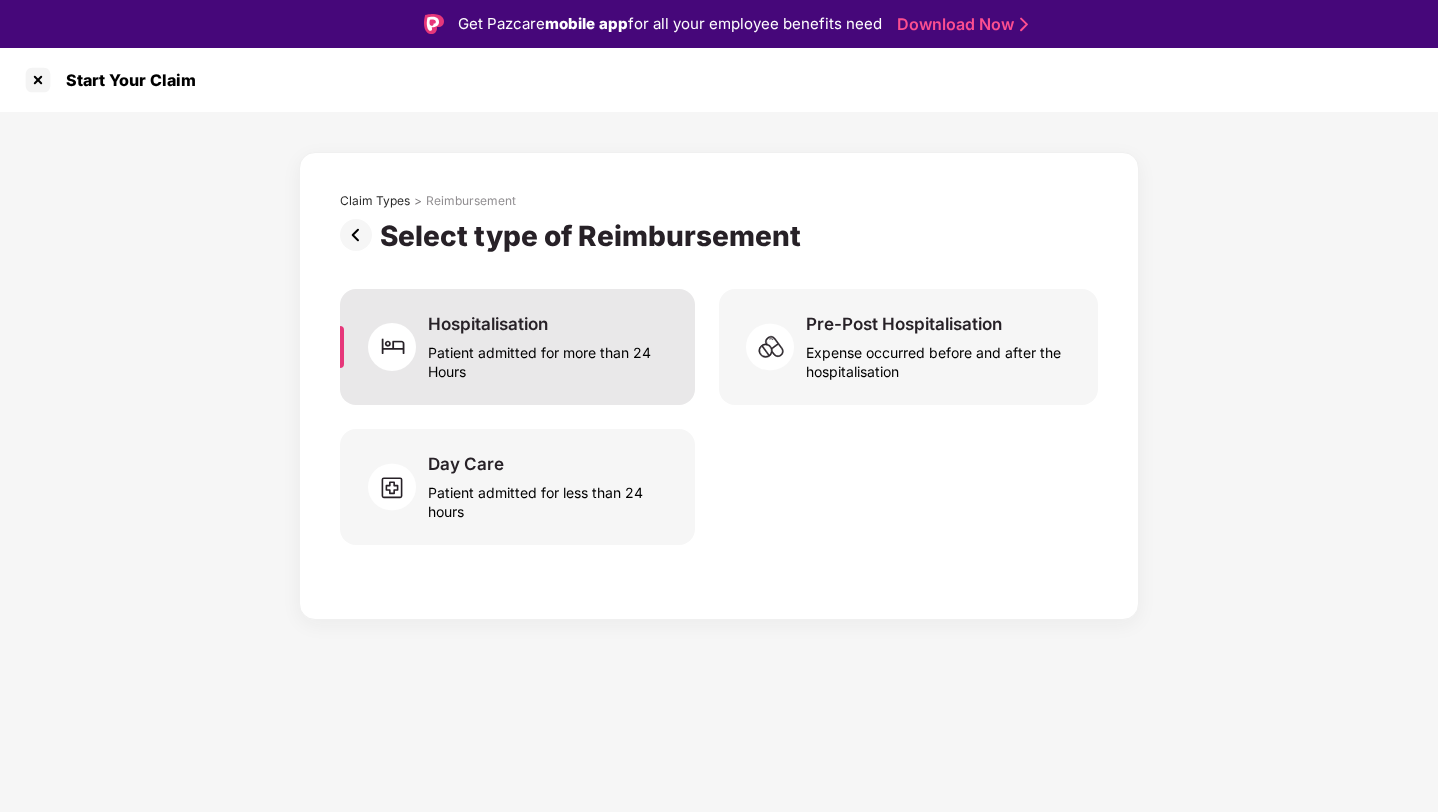 click on "Hospitalisation" at bounding box center [488, 324] 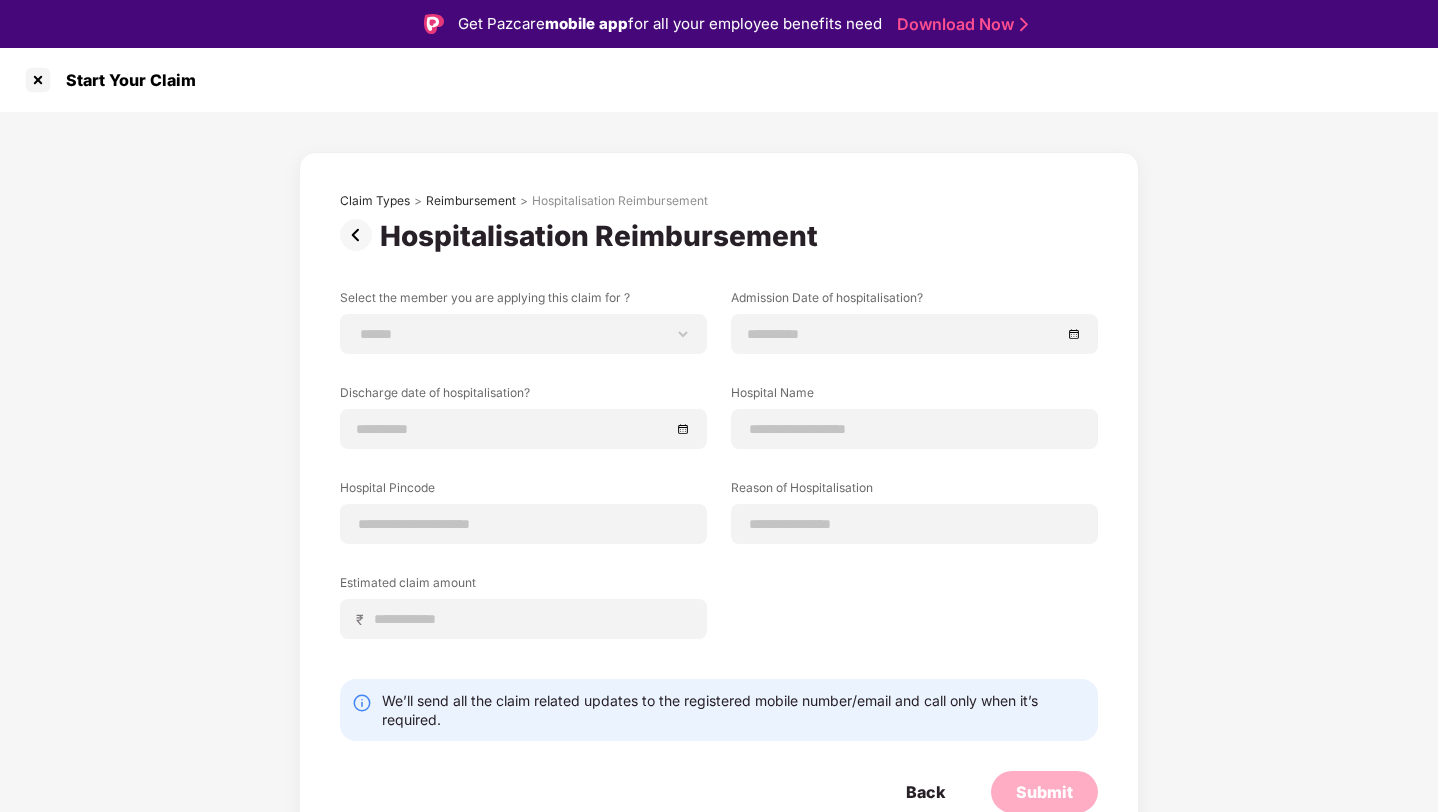 scroll, scrollTop: 4, scrollLeft: 0, axis: vertical 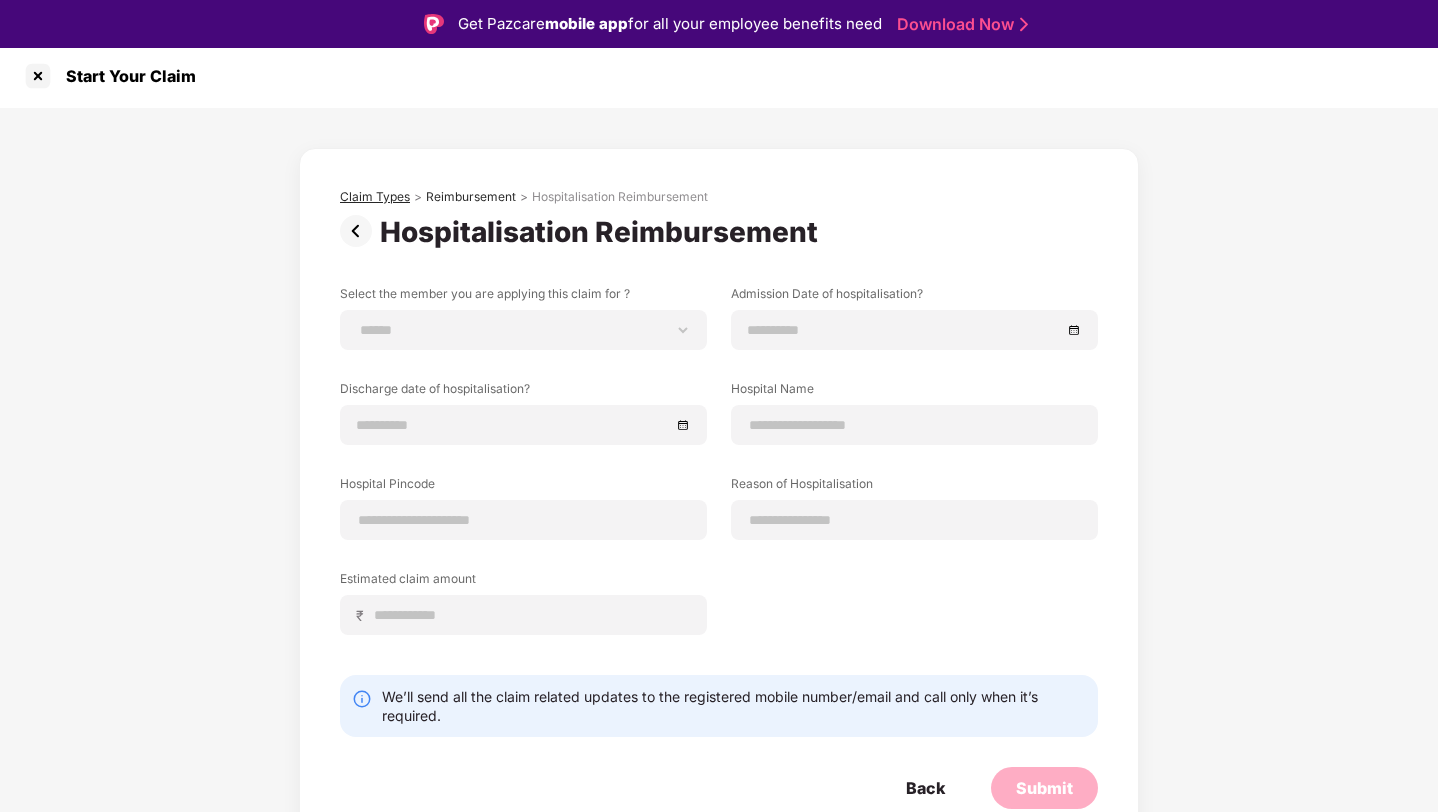 click on "Claim Types" at bounding box center (375, 197) 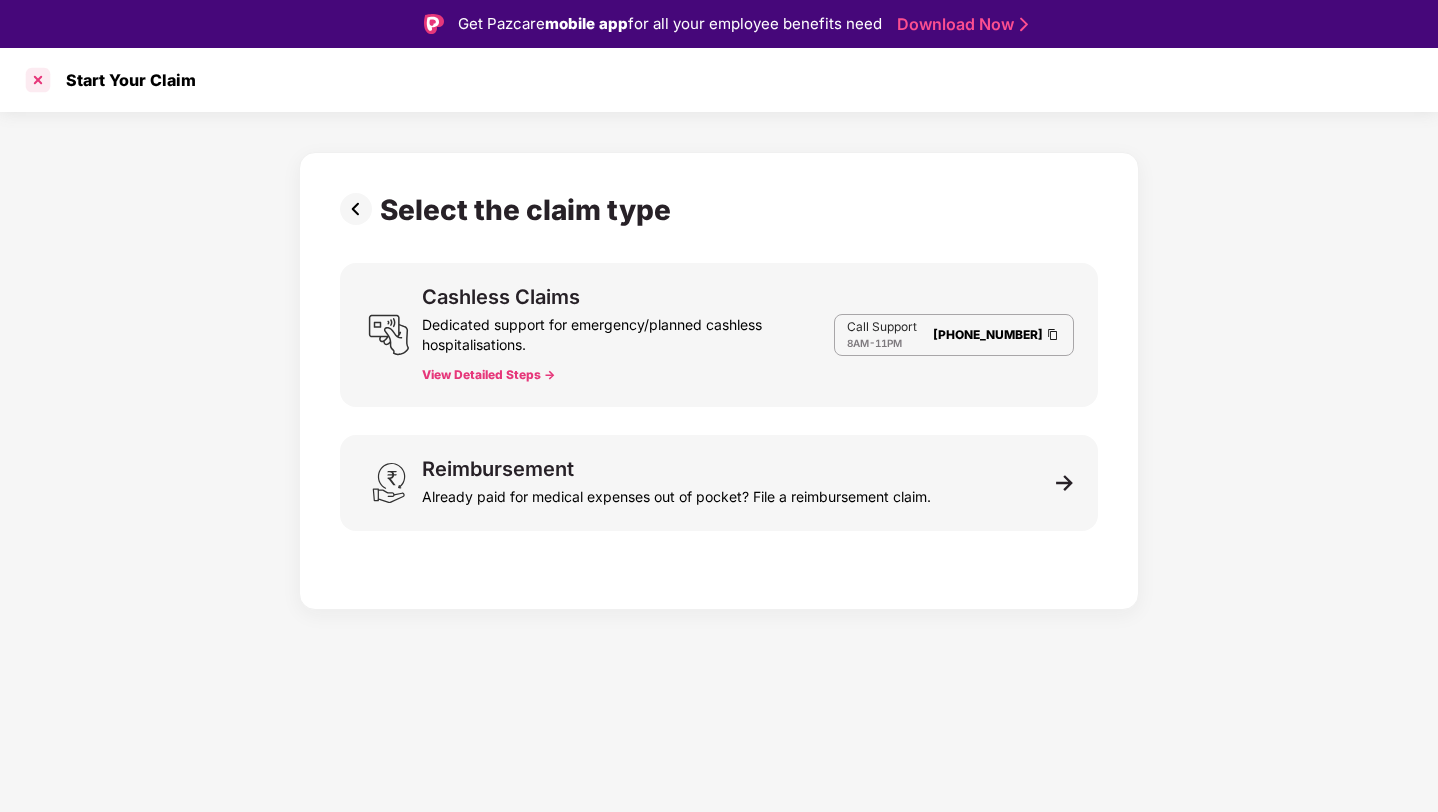 click at bounding box center [38, 80] 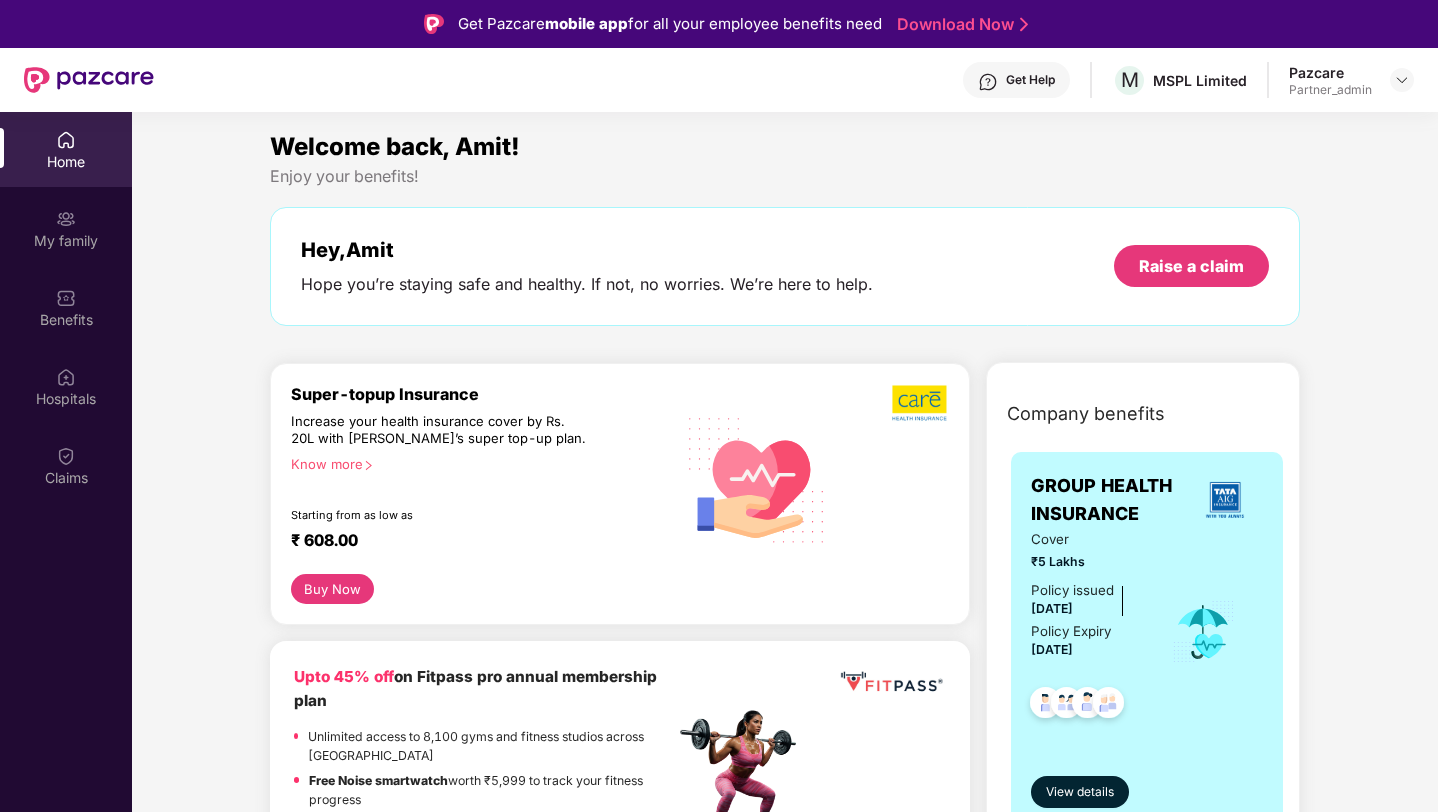 click on "Get Help" at bounding box center [1030, 80] 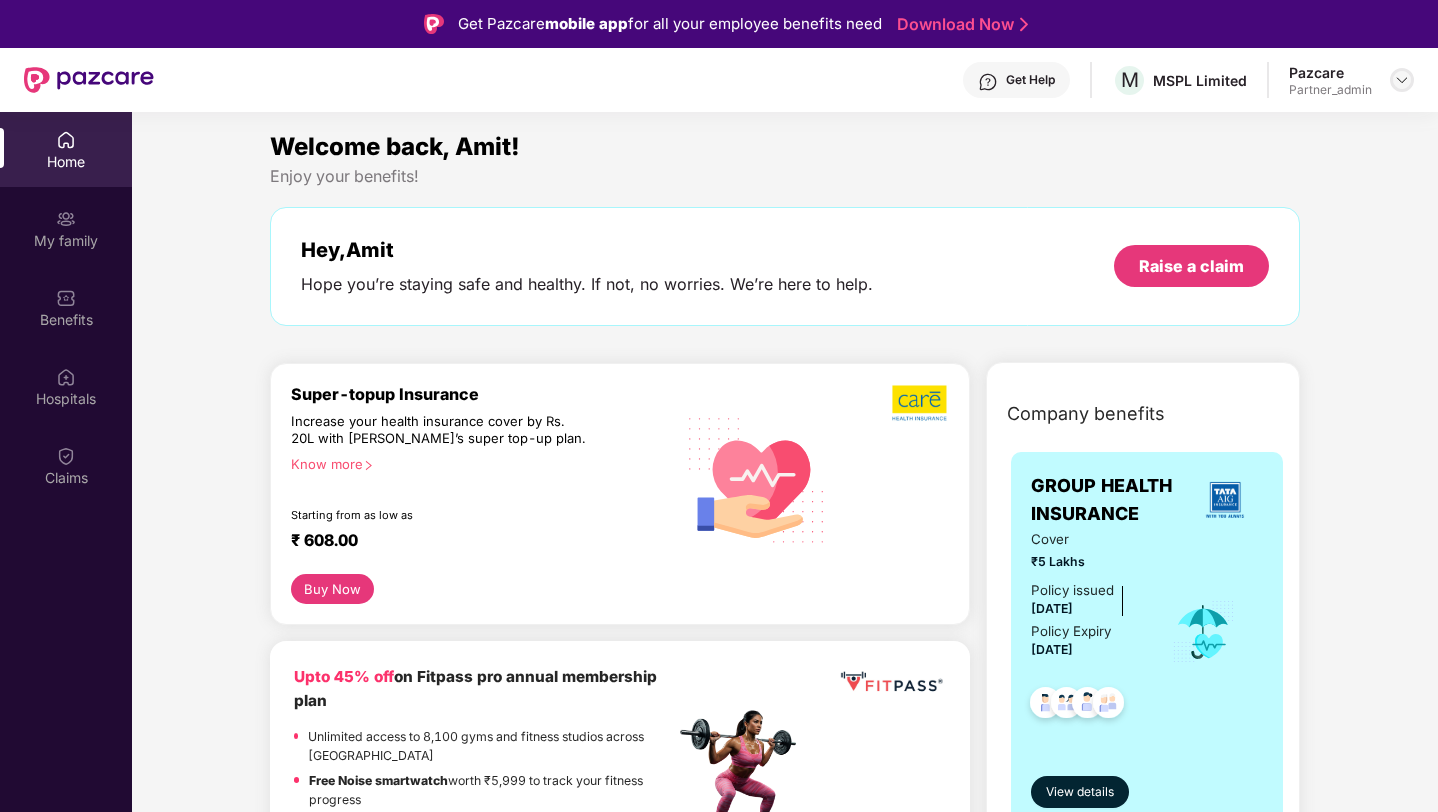 click at bounding box center [1402, 80] 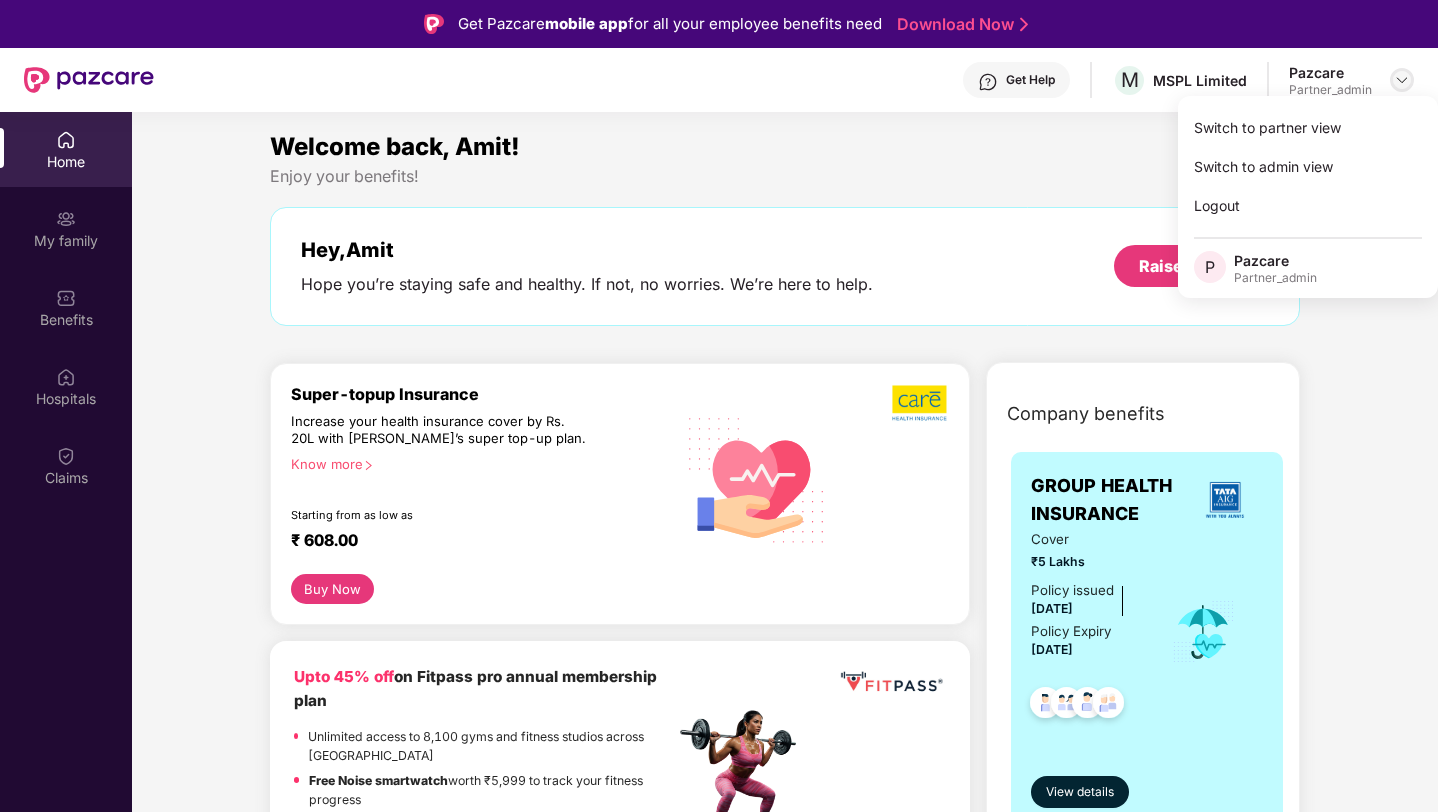 click at bounding box center (1402, 80) 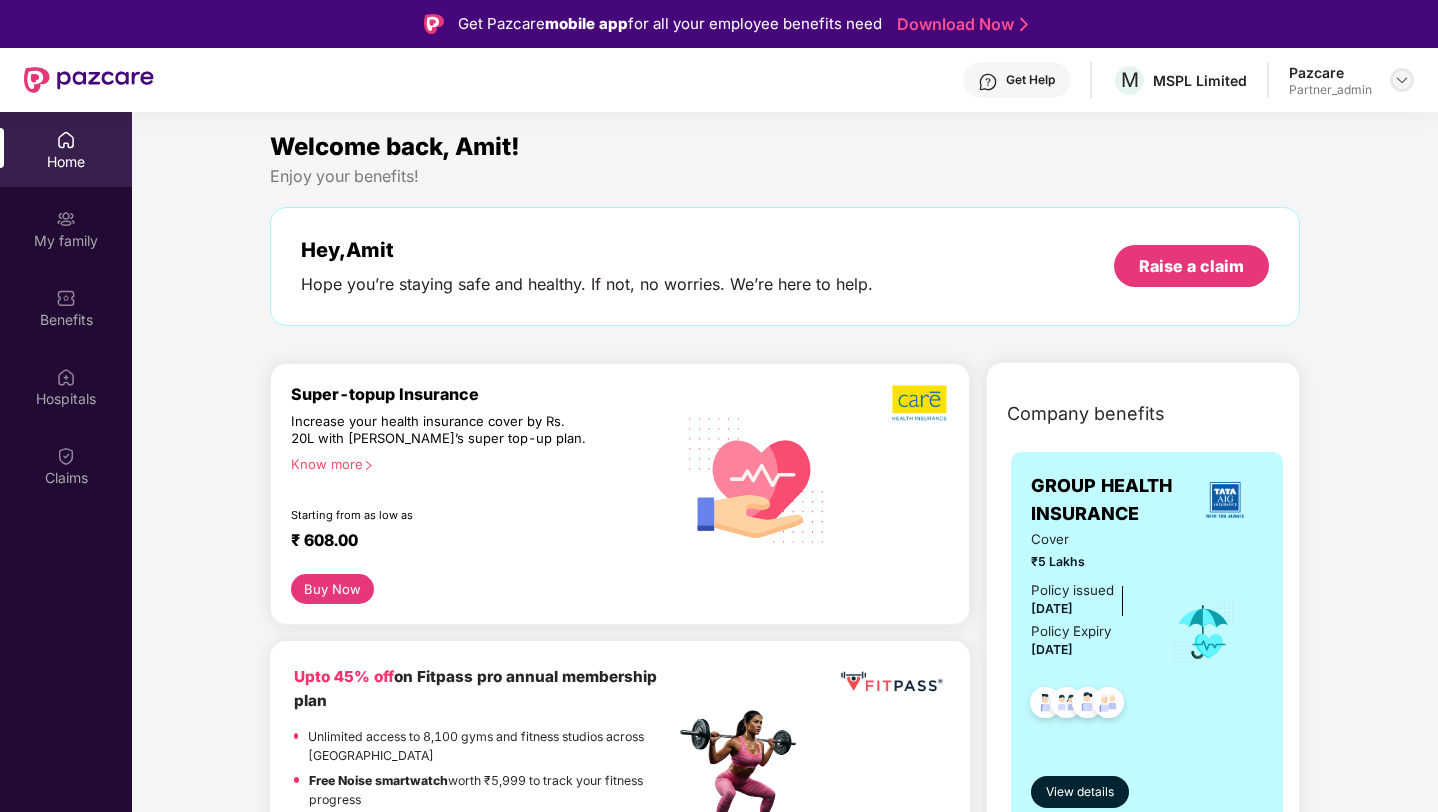 click at bounding box center [1402, 80] 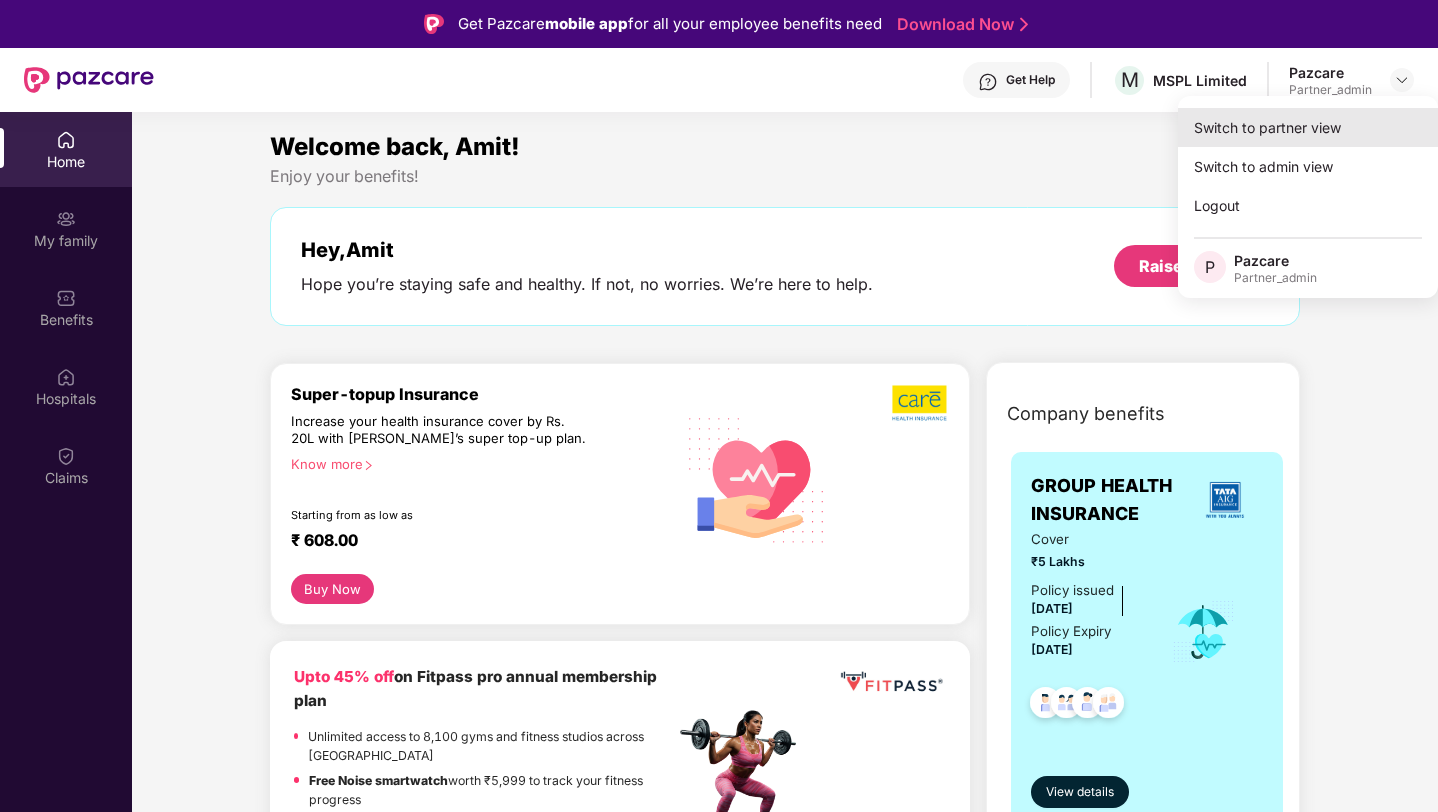 click on "Switch to partner view" at bounding box center (1308, 127) 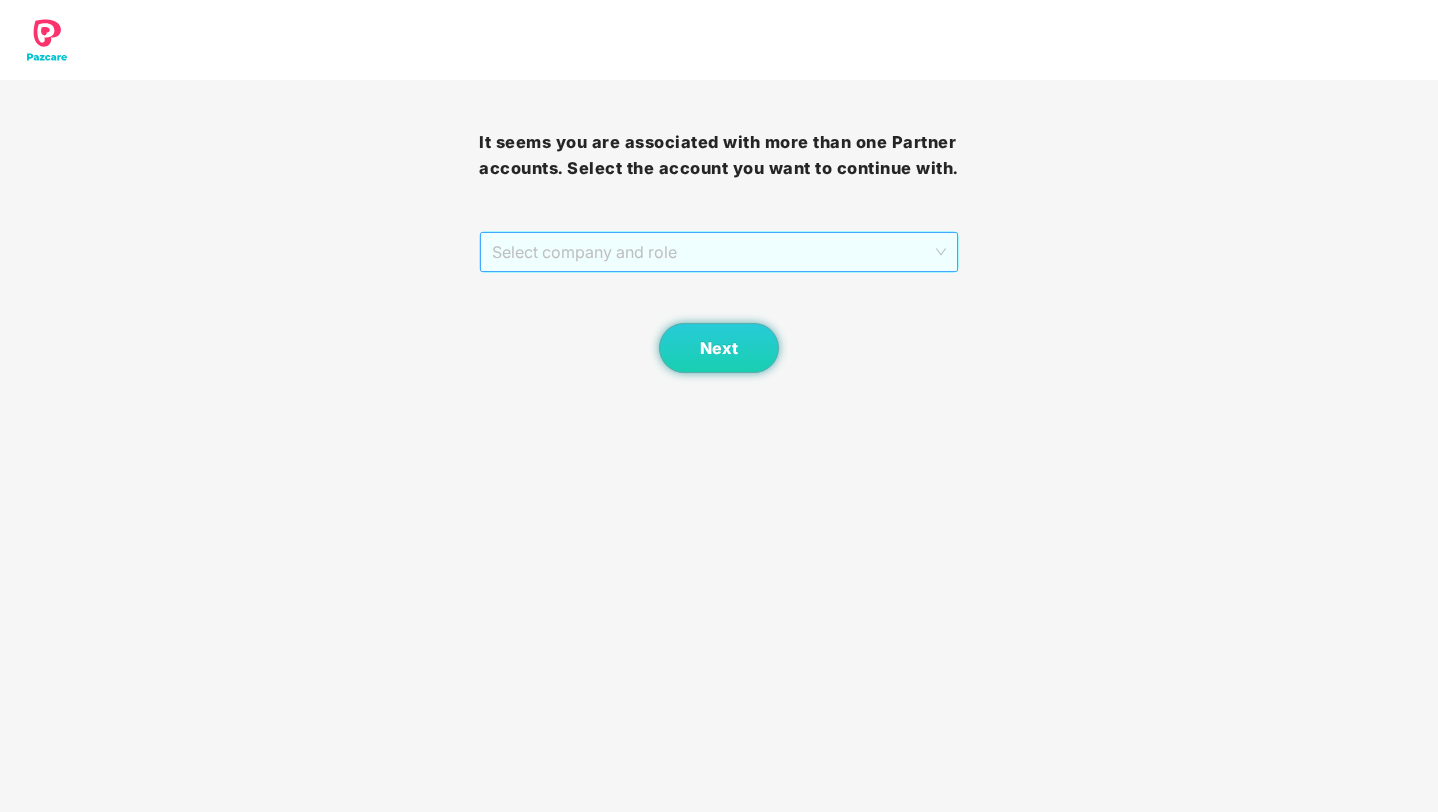 click on "Select company and role" at bounding box center [718, 252] 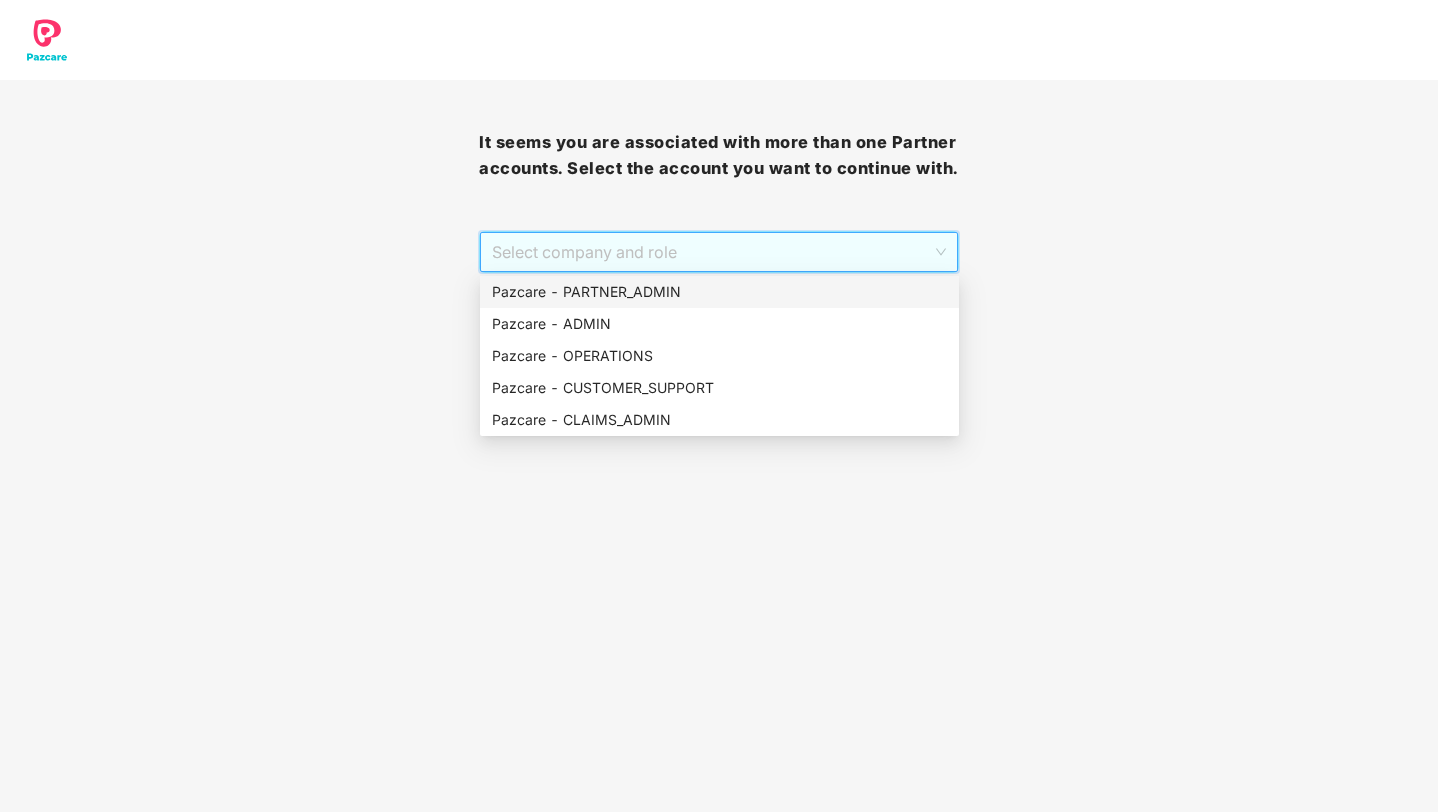 click on "Pazcare - PARTNER_ADMIN" at bounding box center (719, 292) 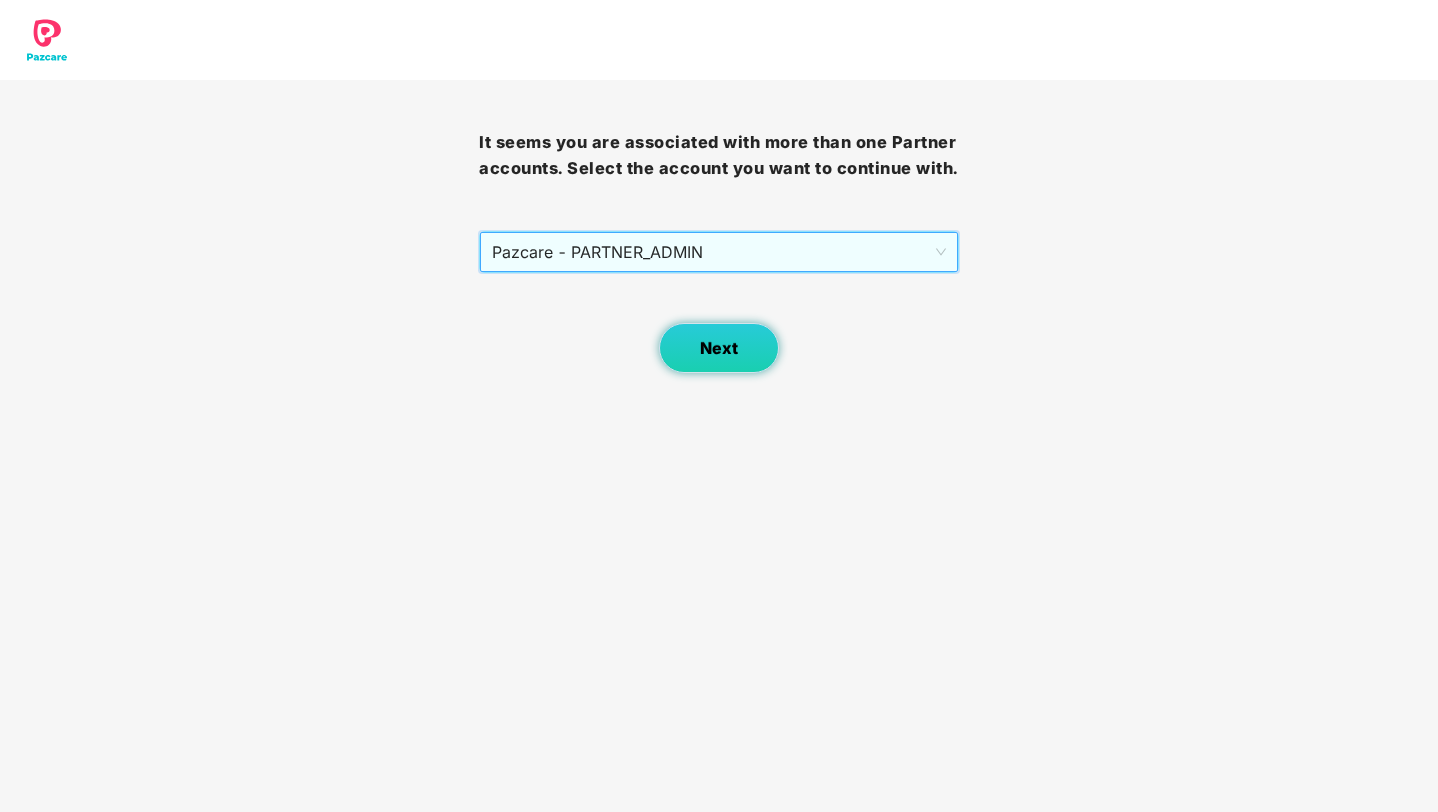 click on "Next" at bounding box center [719, 348] 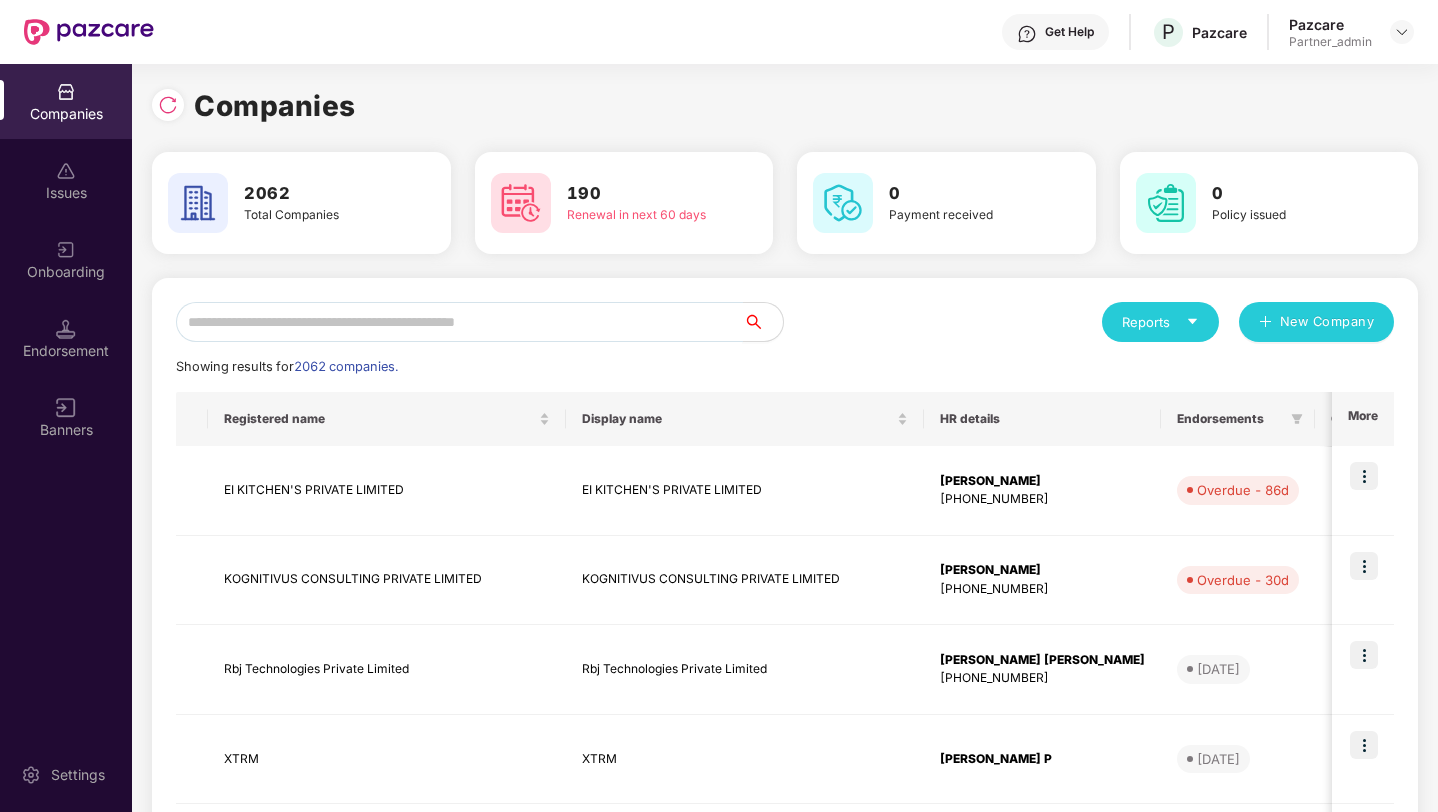 click at bounding box center (459, 322) 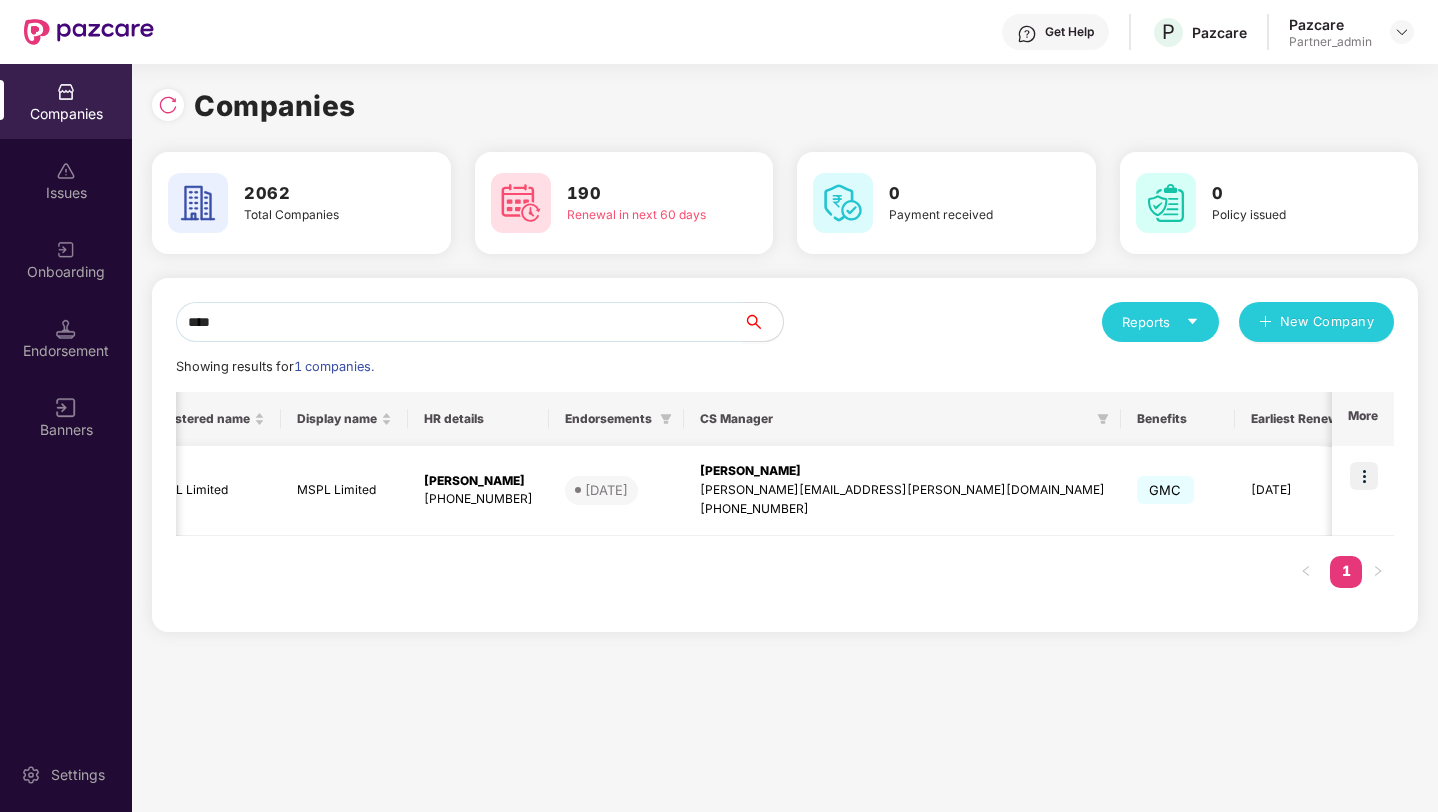 scroll, scrollTop: 0, scrollLeft: 63, axis: horizontal 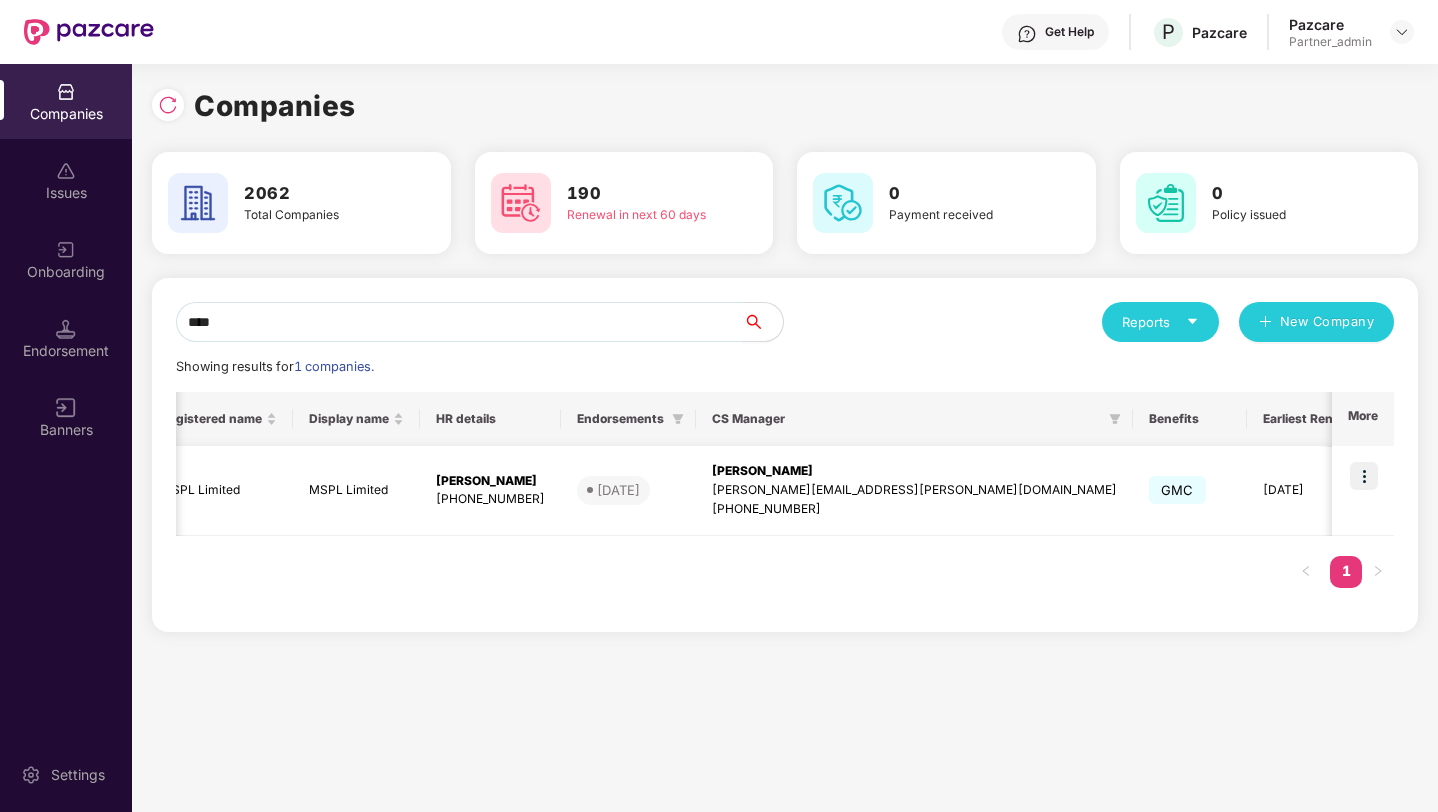 type on "****" 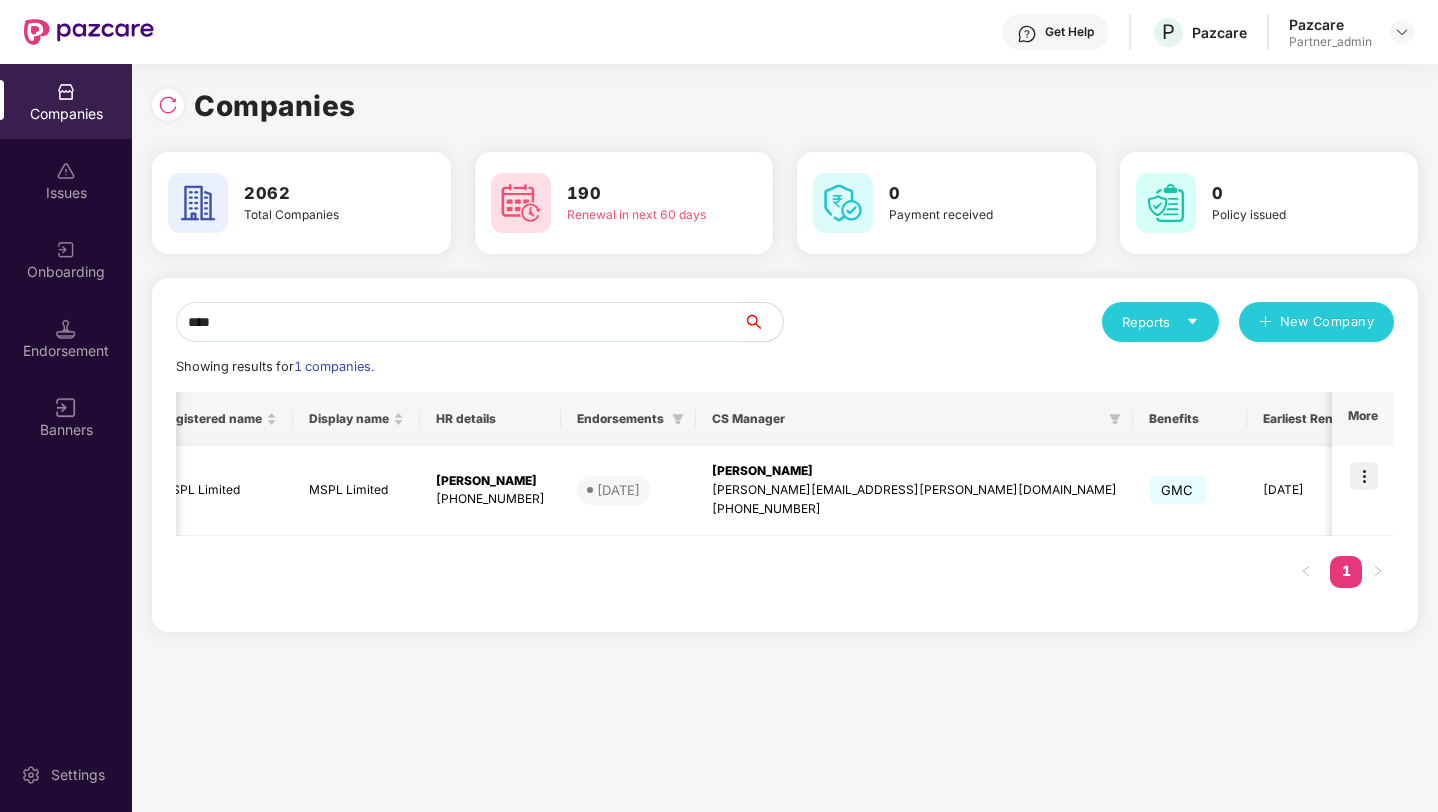 click at bounding box center (1364, 476) 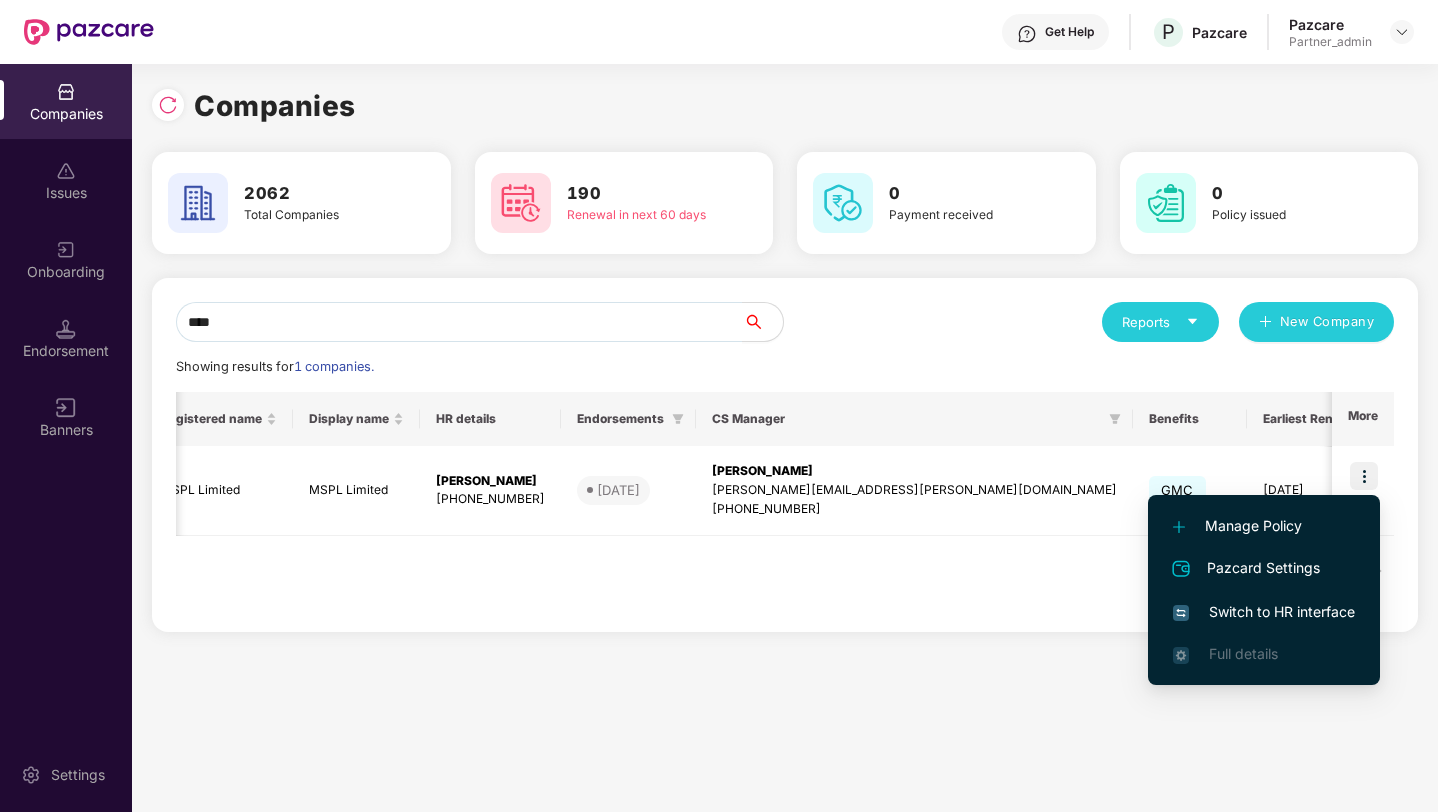 click on "Switch to HR interface" at bounding box center [1264, 612] 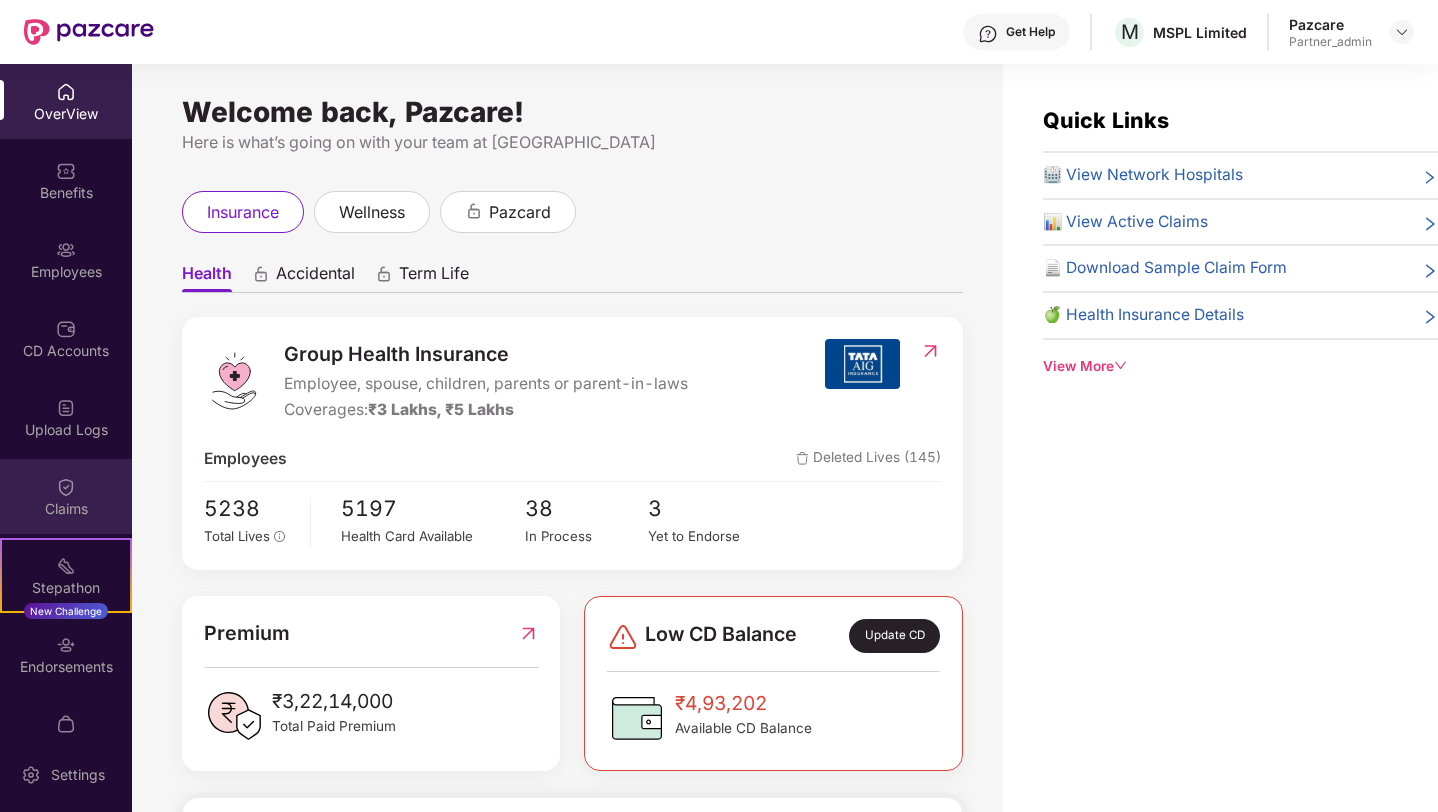 click on "Claims" at bounding box center (66, 509) 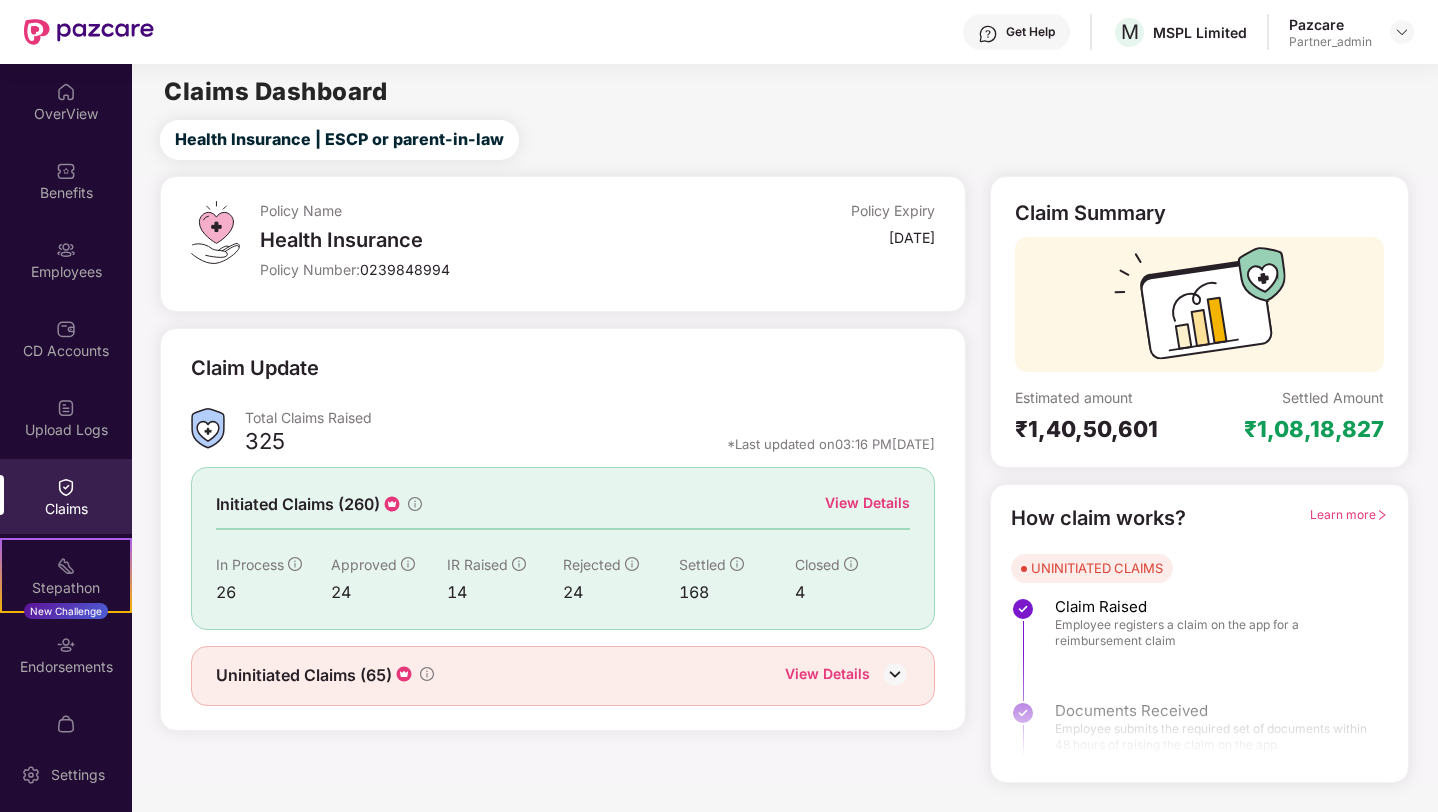 click on "View Details" at bounding box center (867, 503) 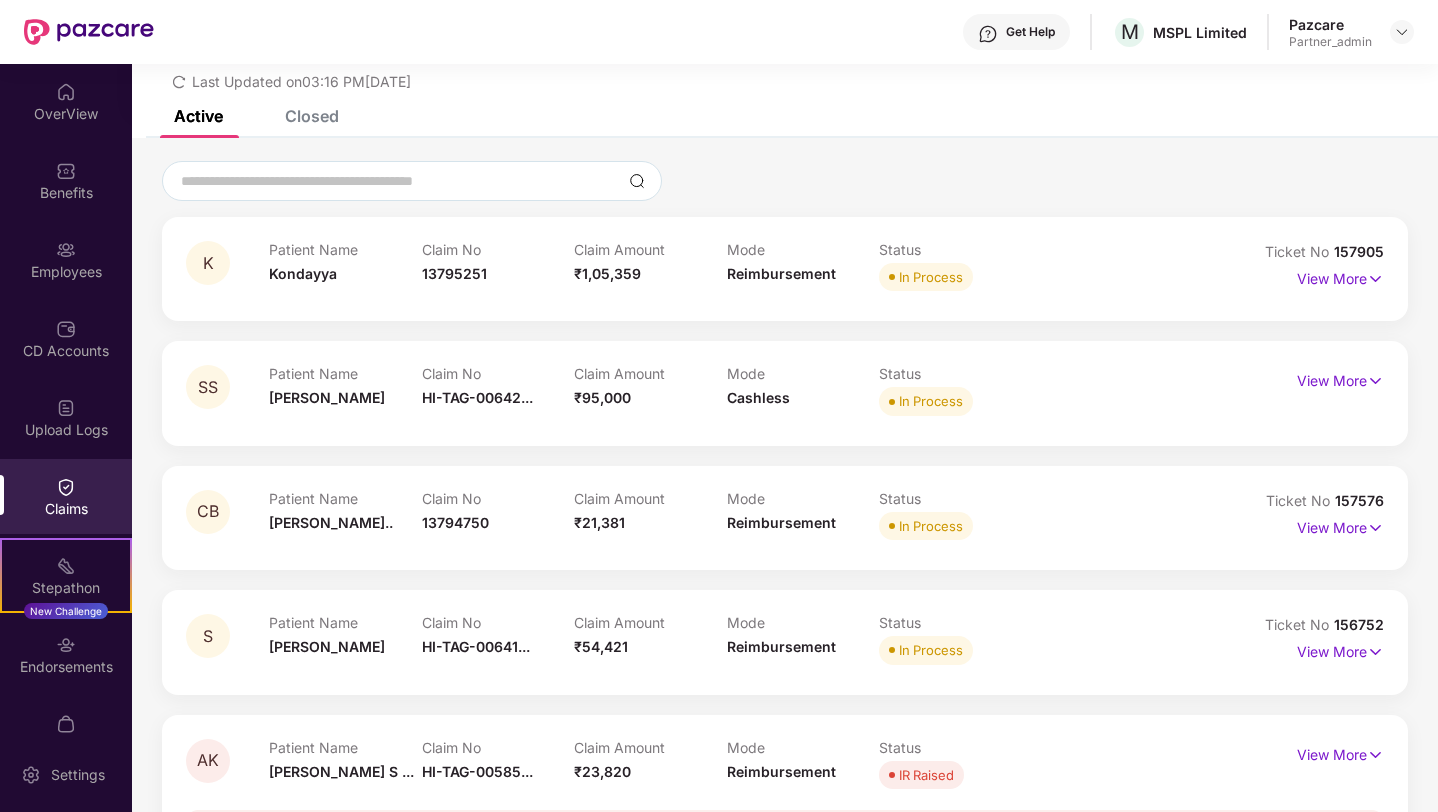 scroll, scrollTop: 82, scrollLeft: 0, axis: vertical 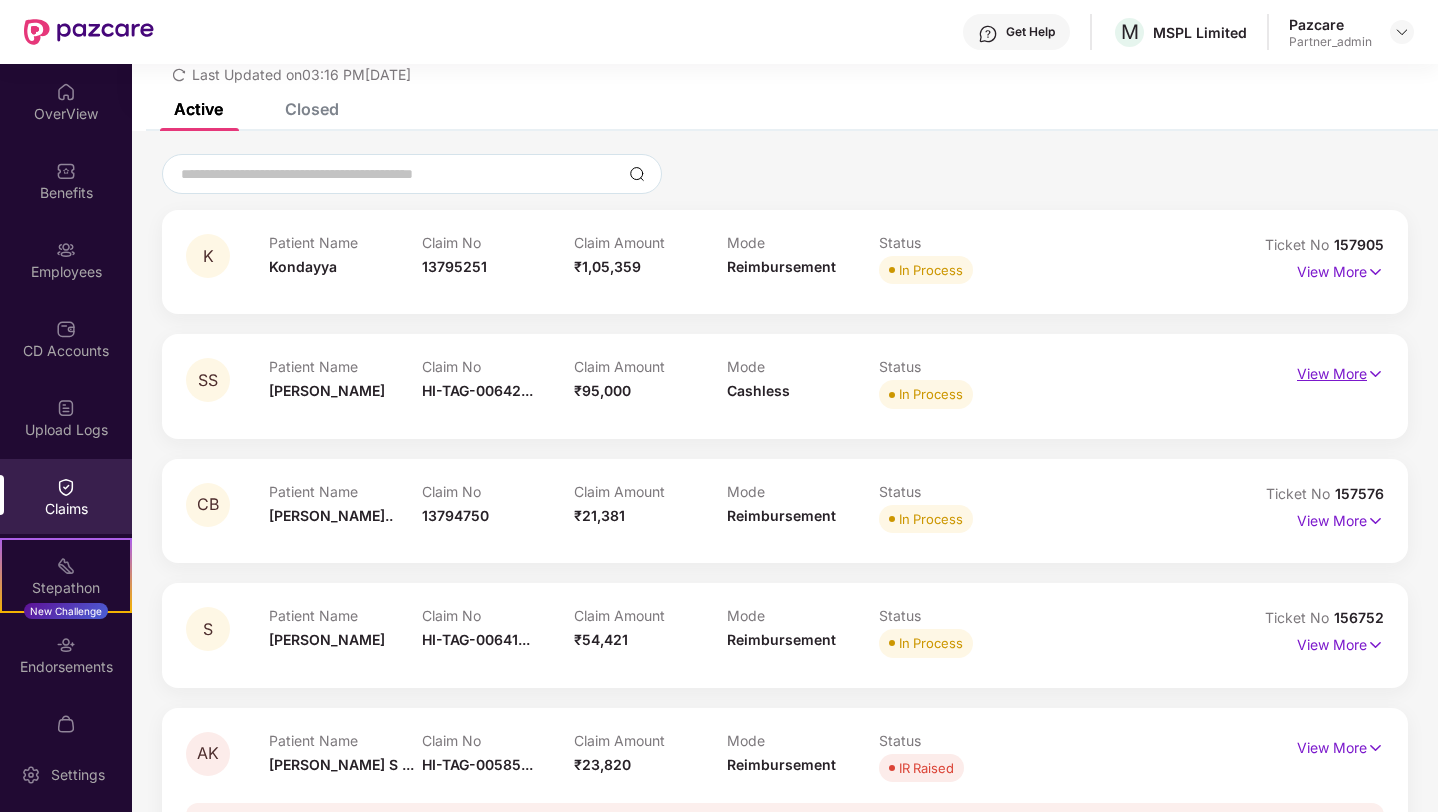 click at bounding box center [1375, 374] 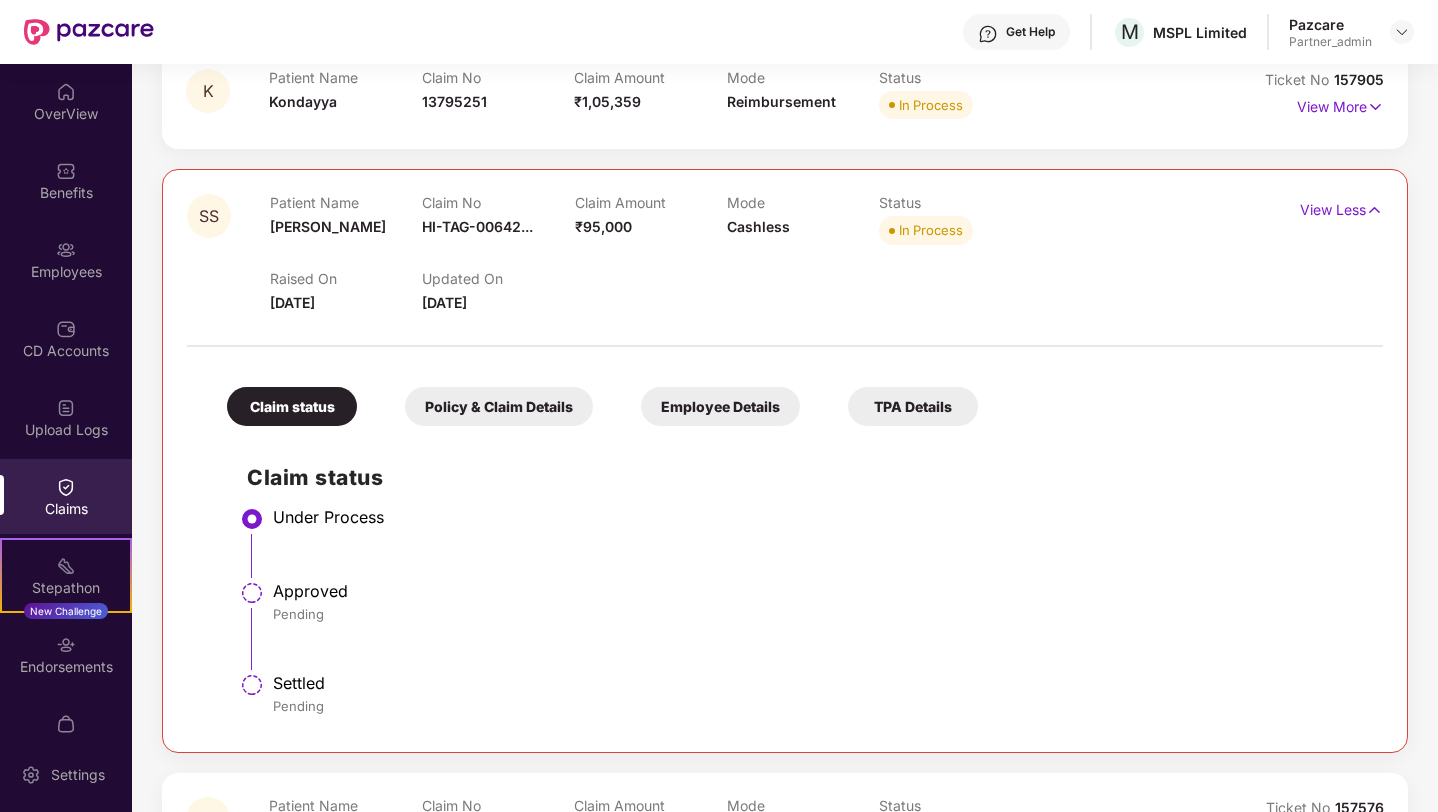scroll, scrollTop: 216, scrollLeft: 0, axis: vertical 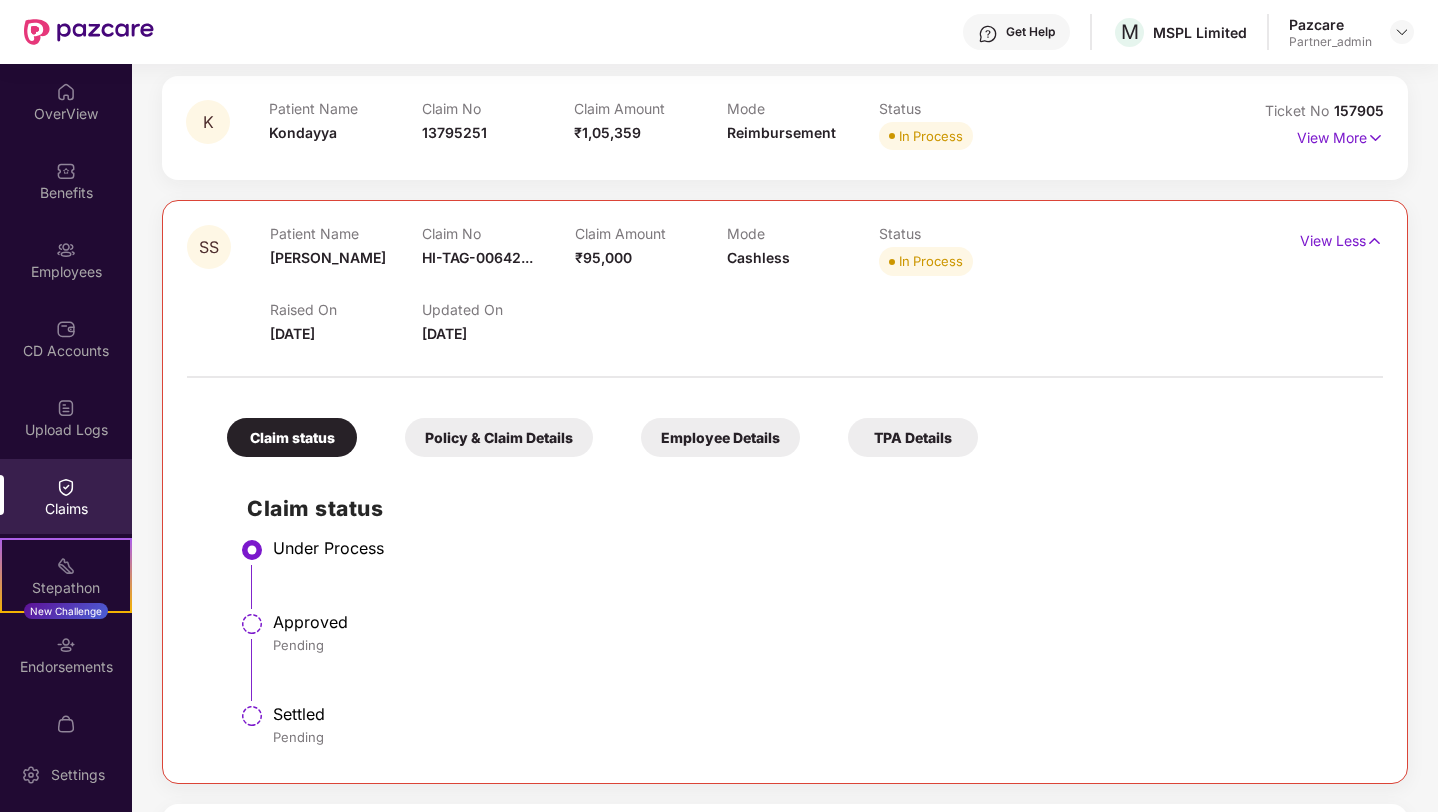 click on "Policy & Claim Details" at bounding box center [499, 437] 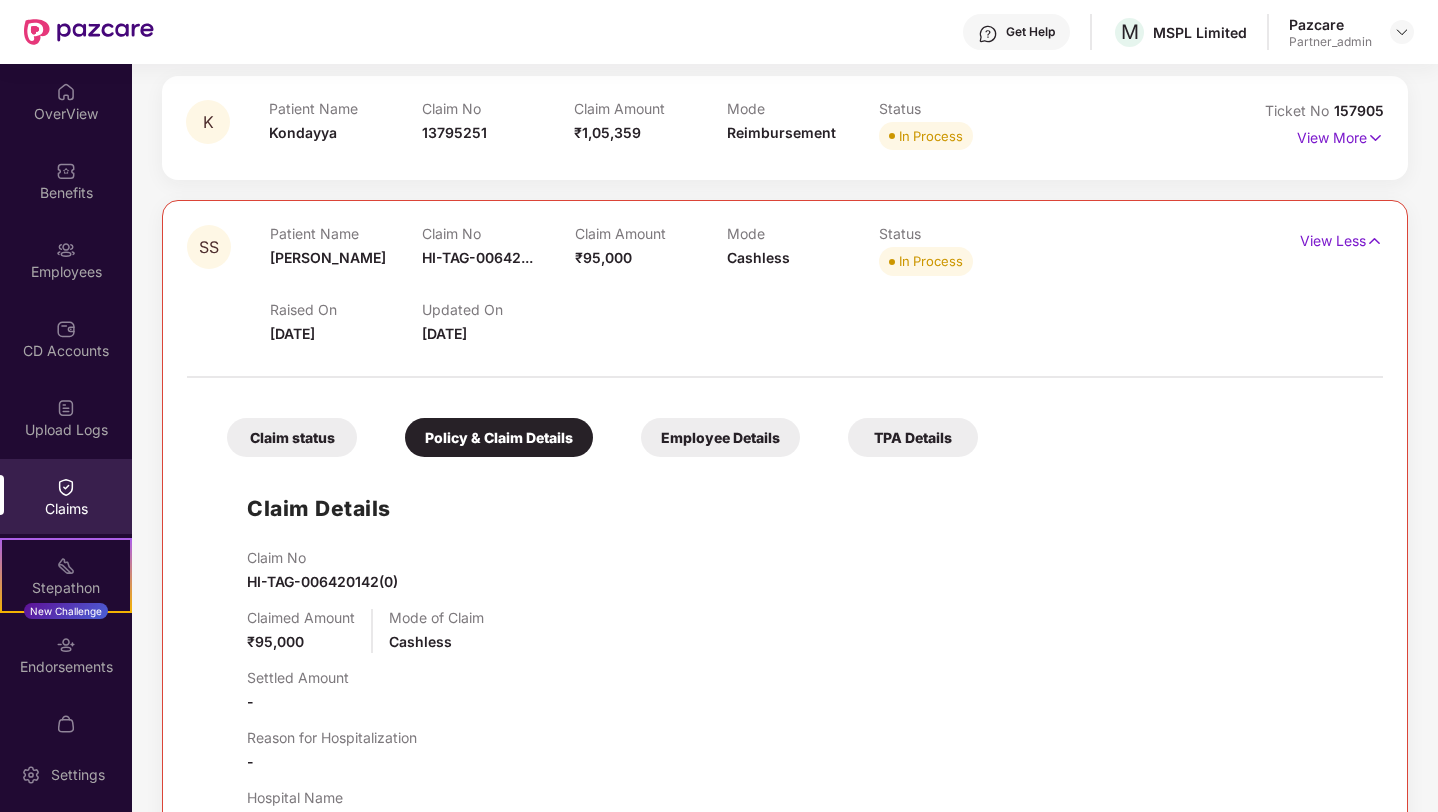 click on "Employee Details" at bounding box center (720, 437) 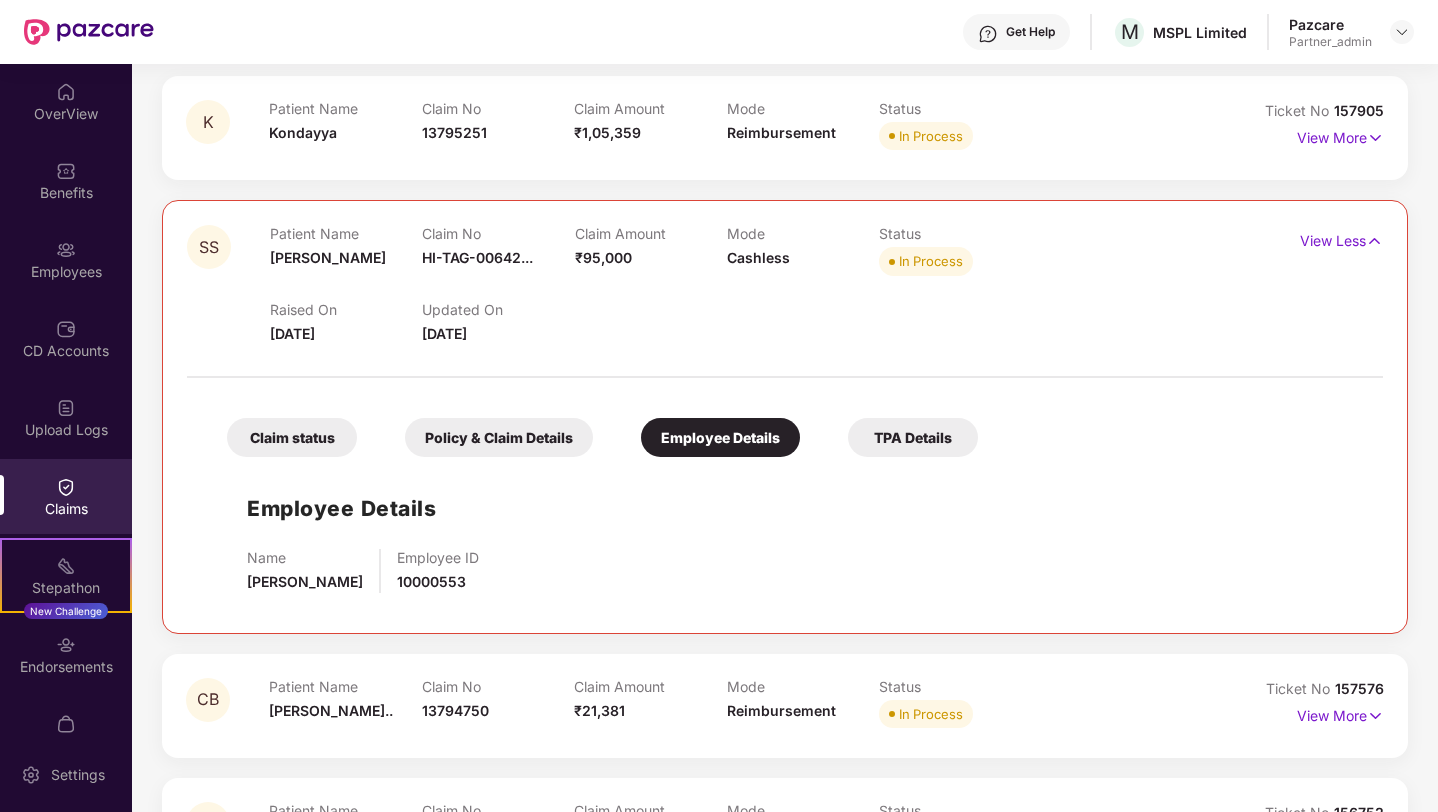 click on "TPA Details" at bounding box center (913, 437) 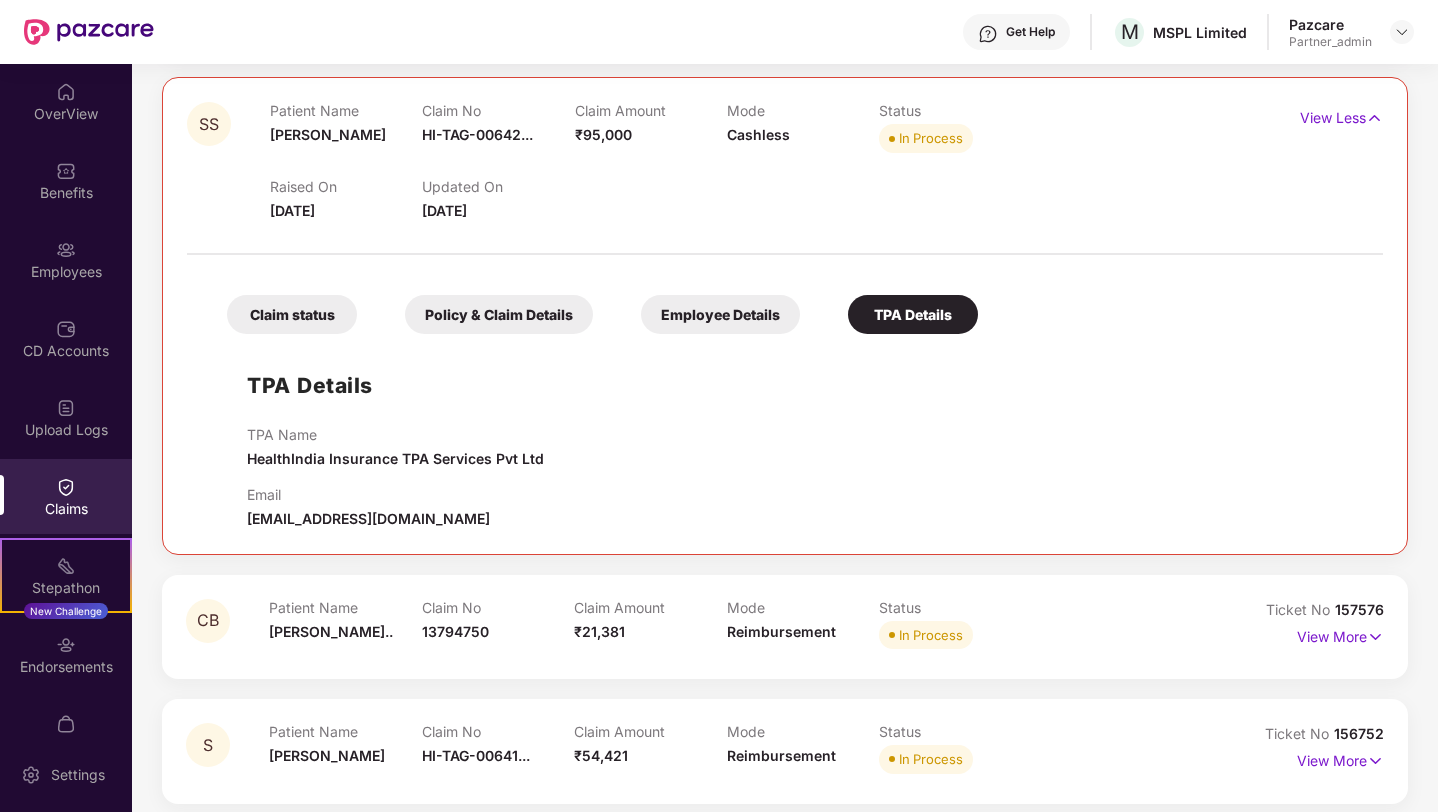scroll, scrollTop: 361, scrollLeft: 0, axis: vertical 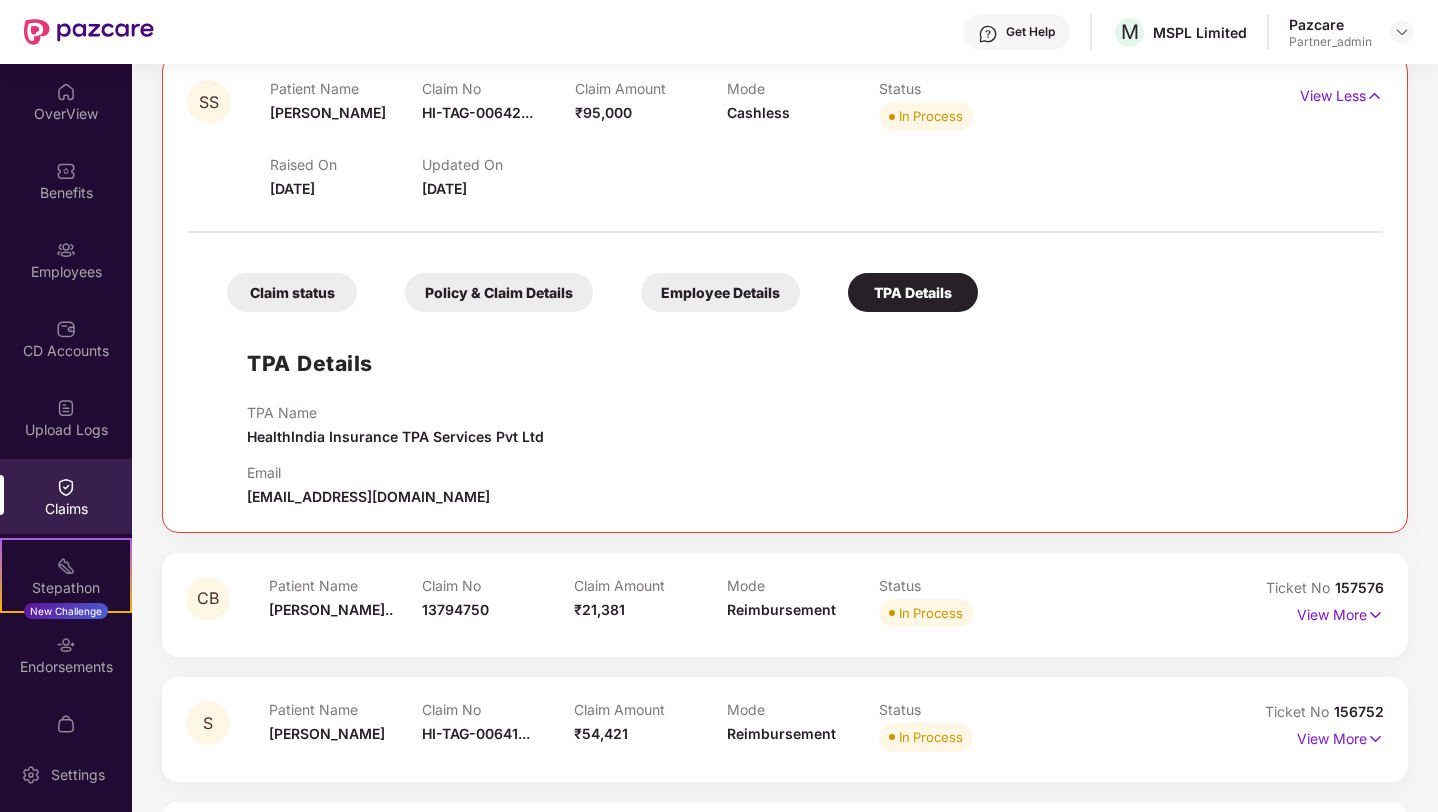 click on "Employee Details" at bounding box center [720, 292] 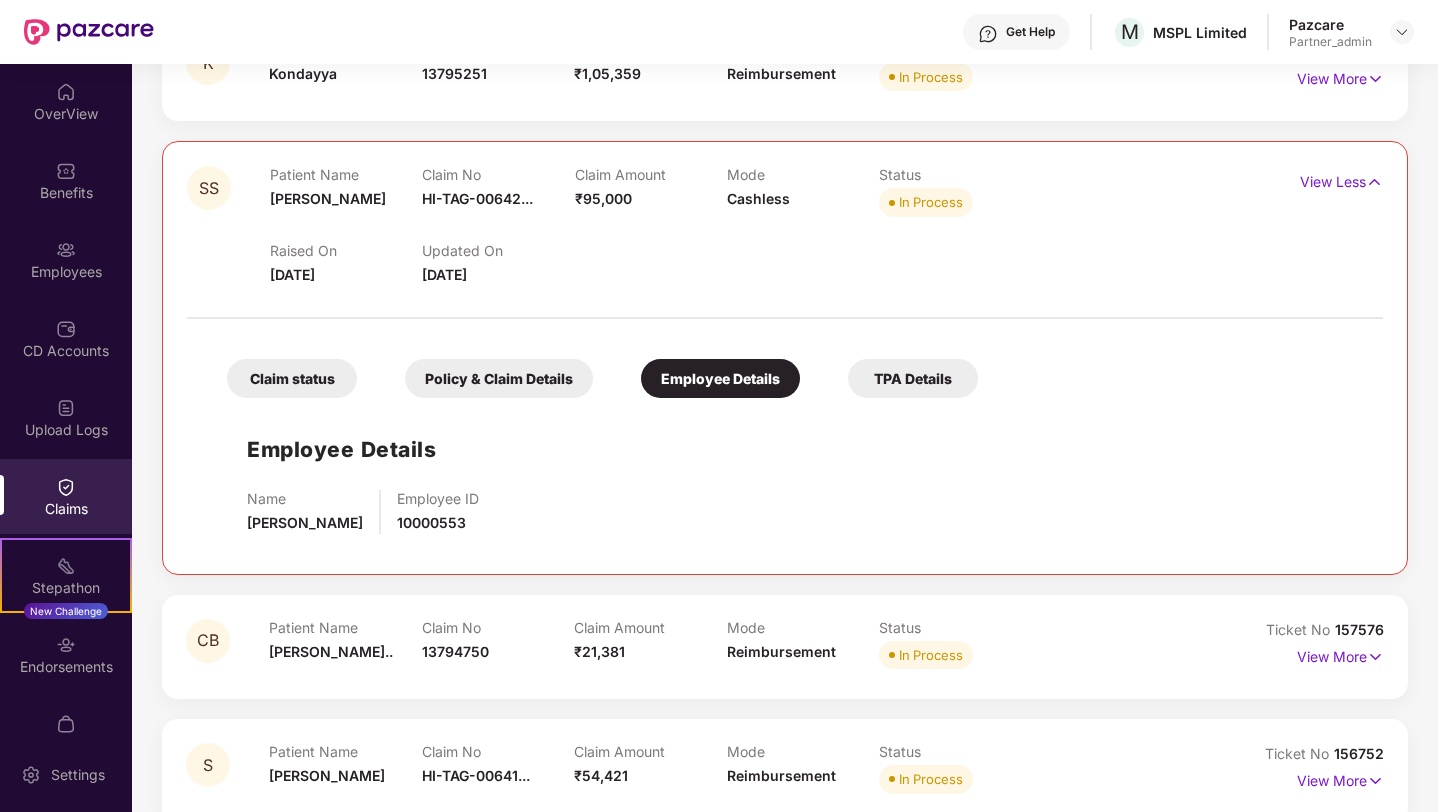 scroll, scrollTop: 274, scrollLeft: 0, axis: vertical 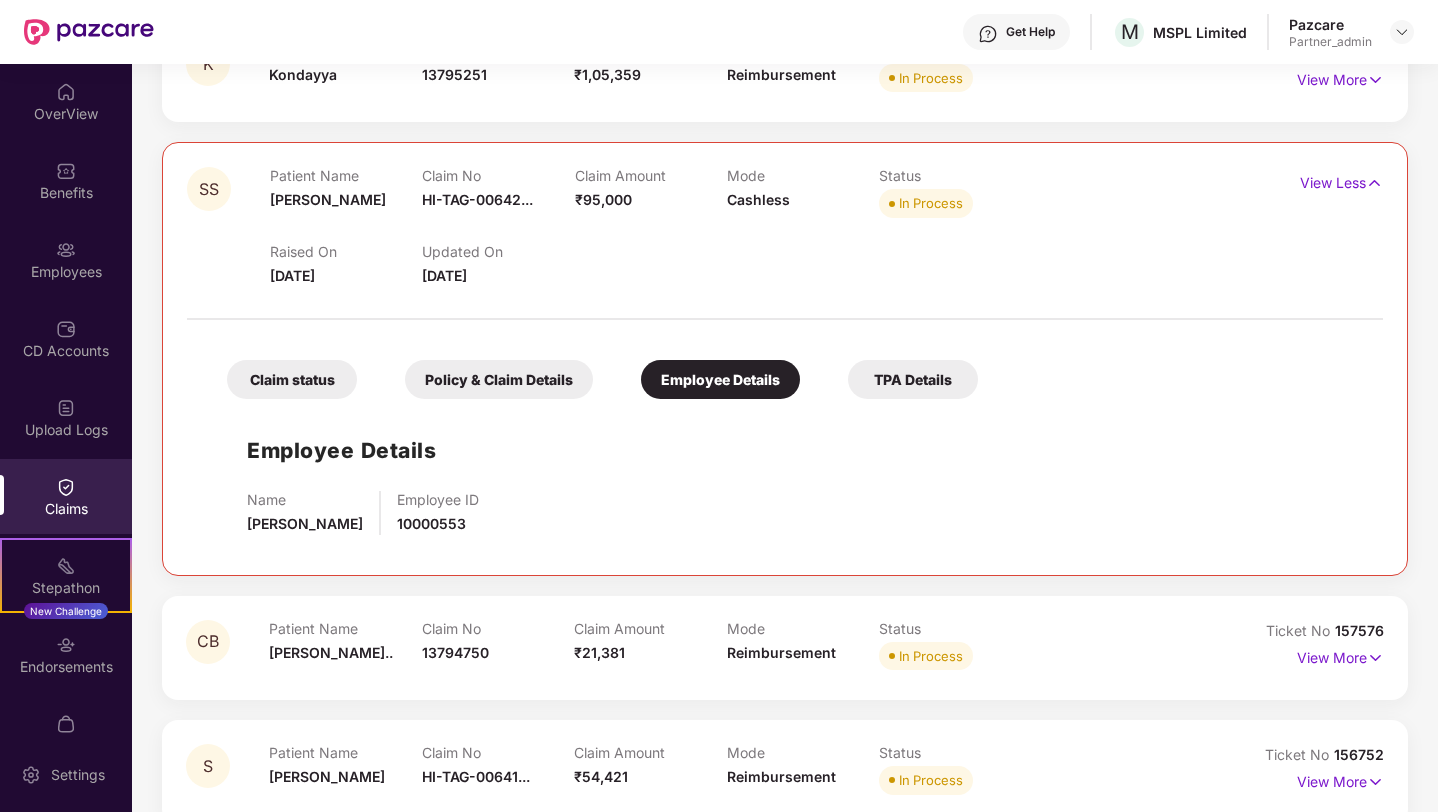 click on "Policy & Claim Details" at bounding box center (499, 379) 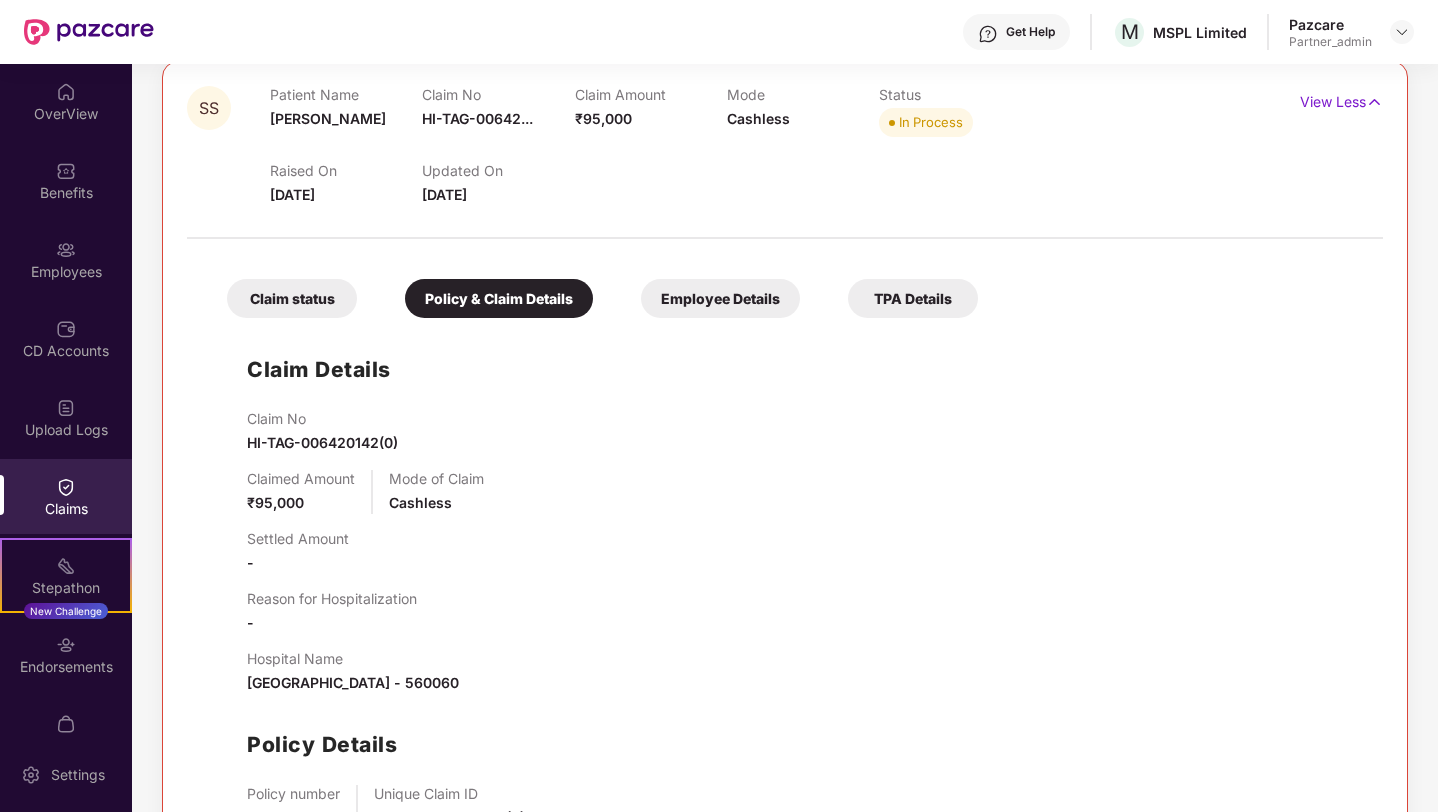 scroll, scrollTop: 269, scrollLeft: 0, axis: vertical 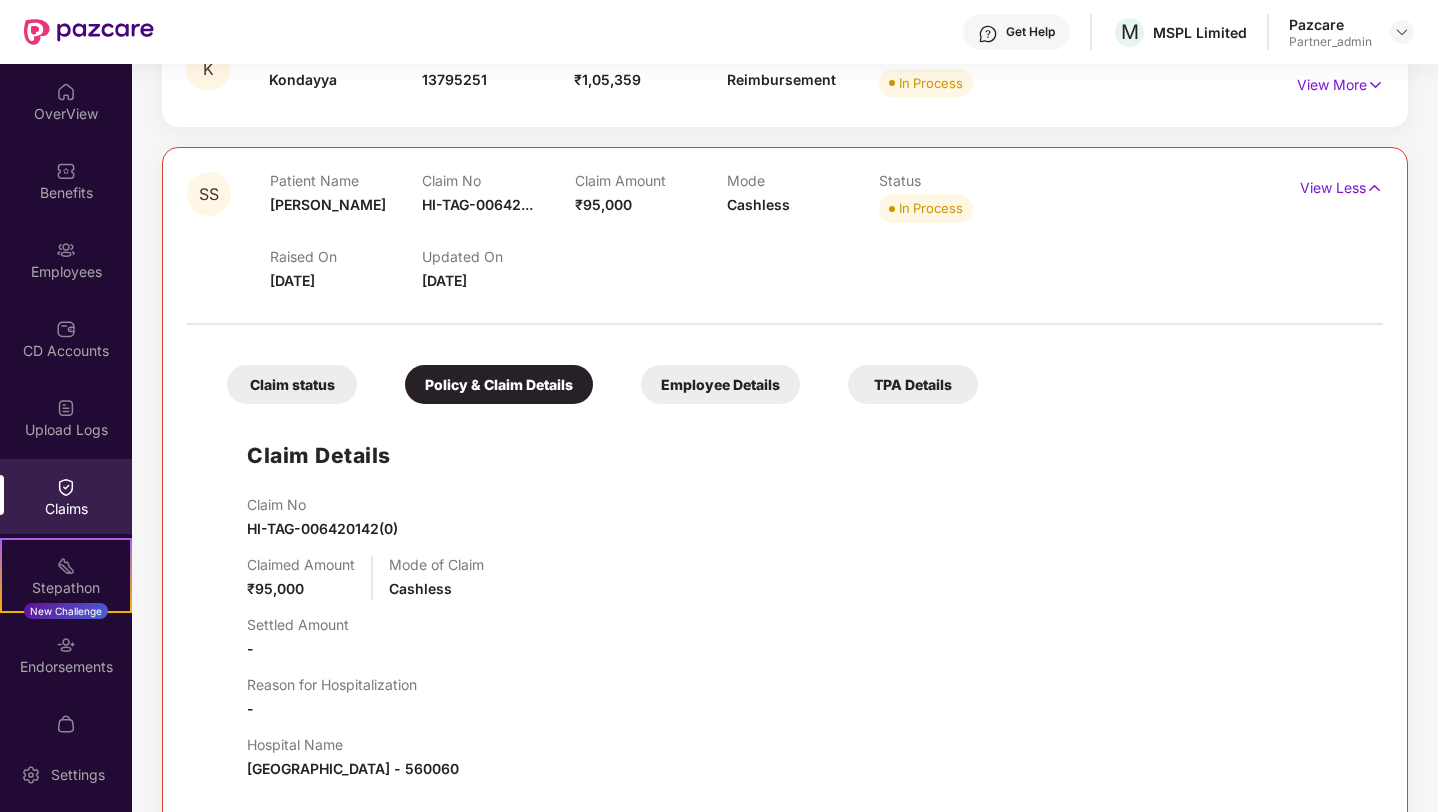 click on "Claim status" at bounding box center (292, 384) 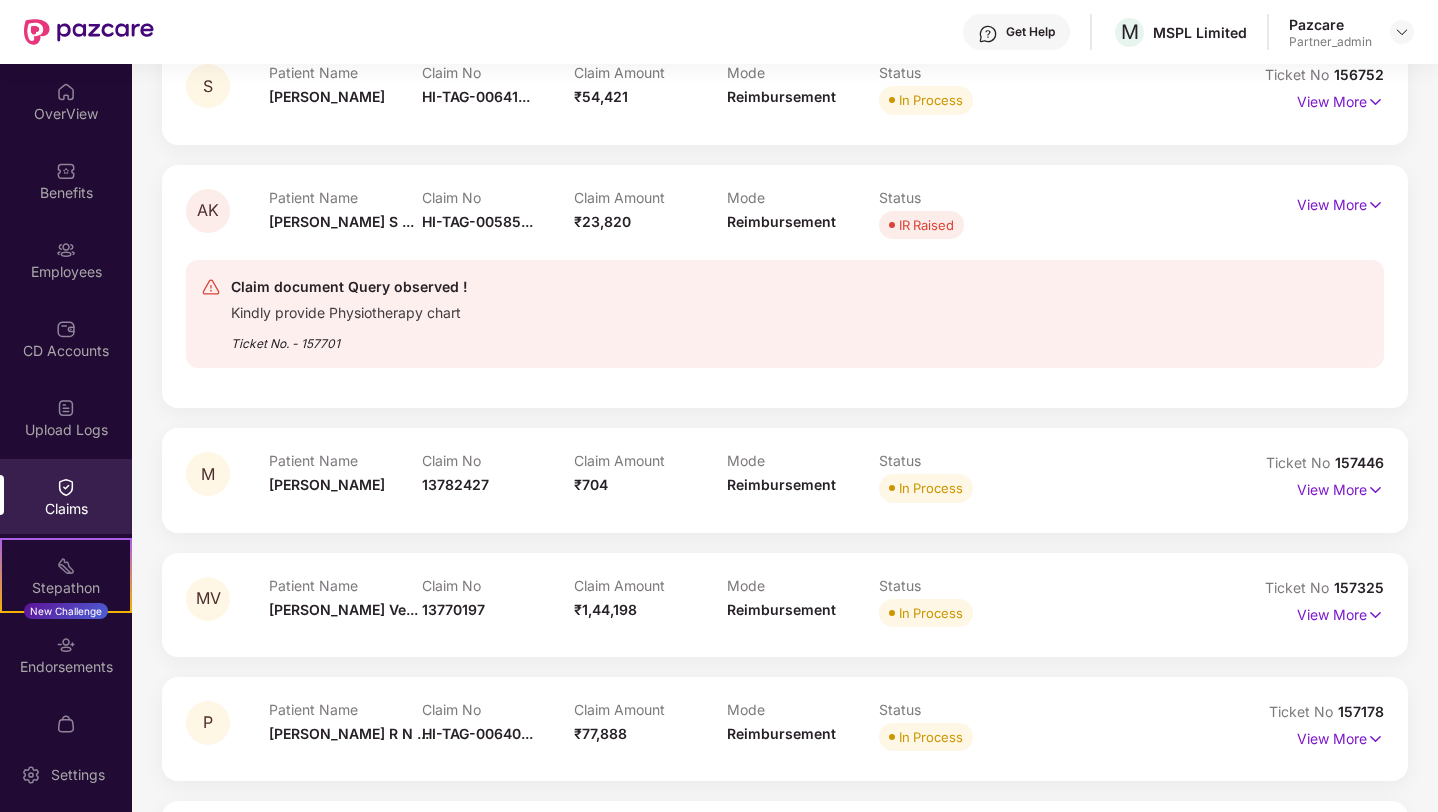 scroll, scrollTop: 1112, scrollLeft: 0, axis: vertical 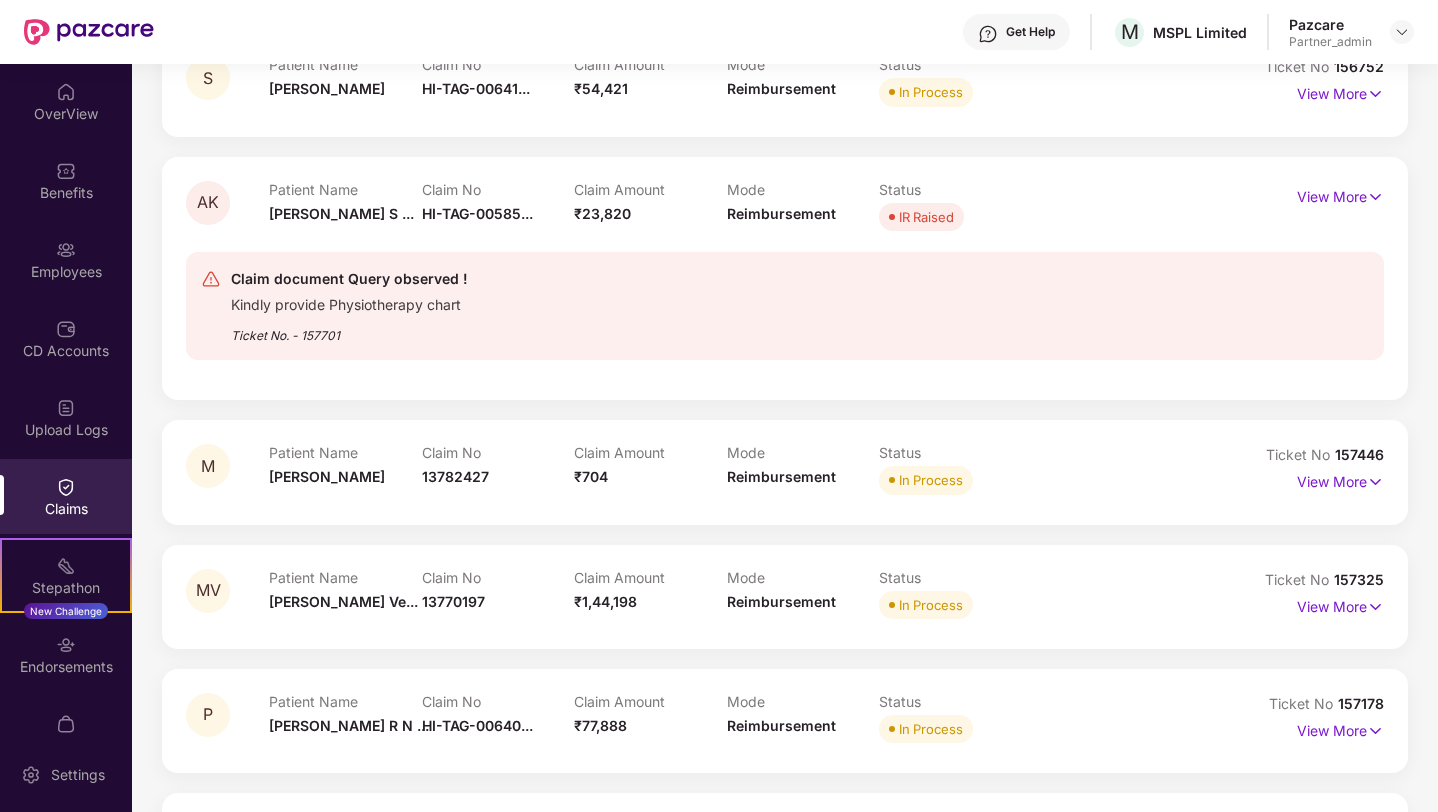 click on "Kindly provide Physiotherapy chart" at bounding box center [349, 302] 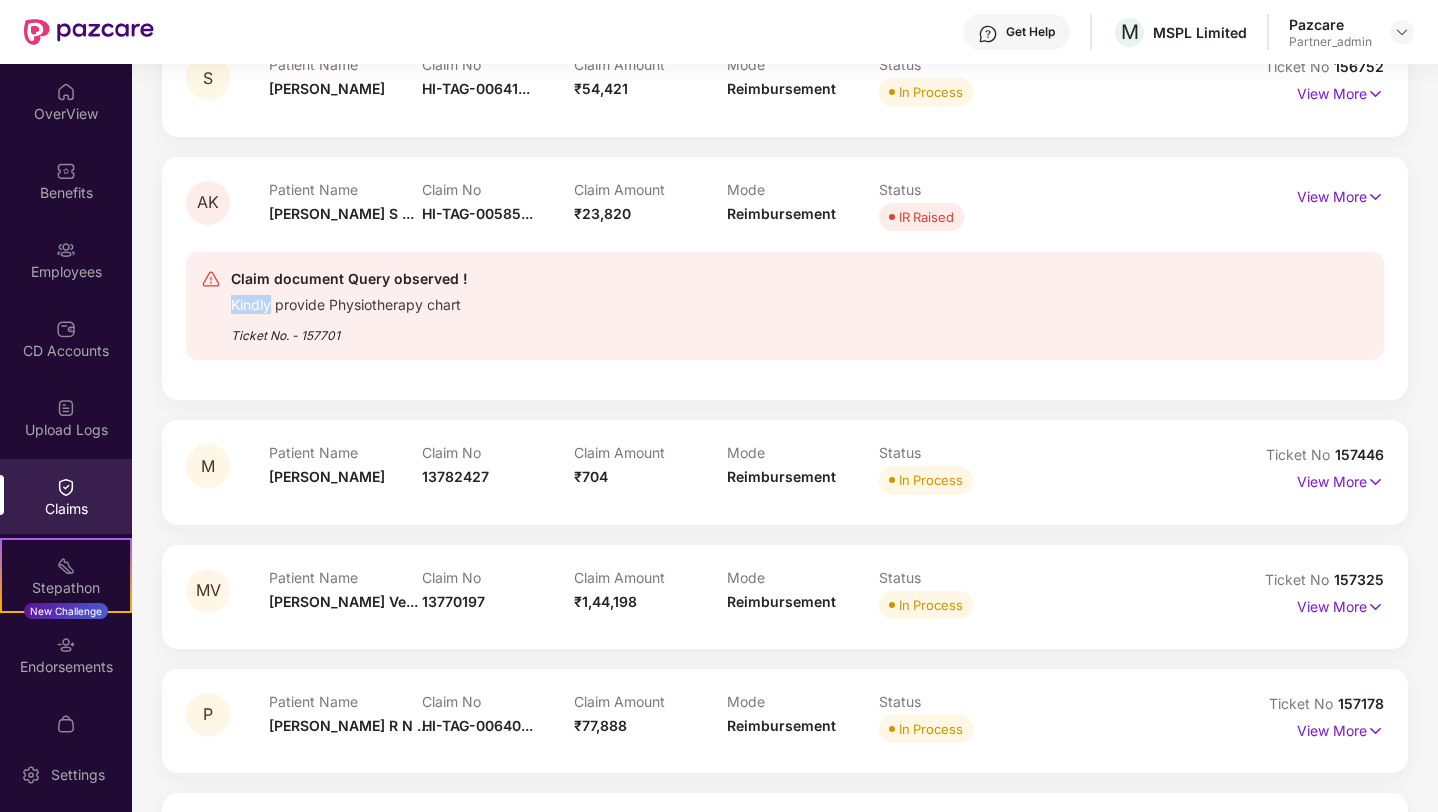 click on "Kindly provide Physiotherapy chart" at bounding box center (349, 302) 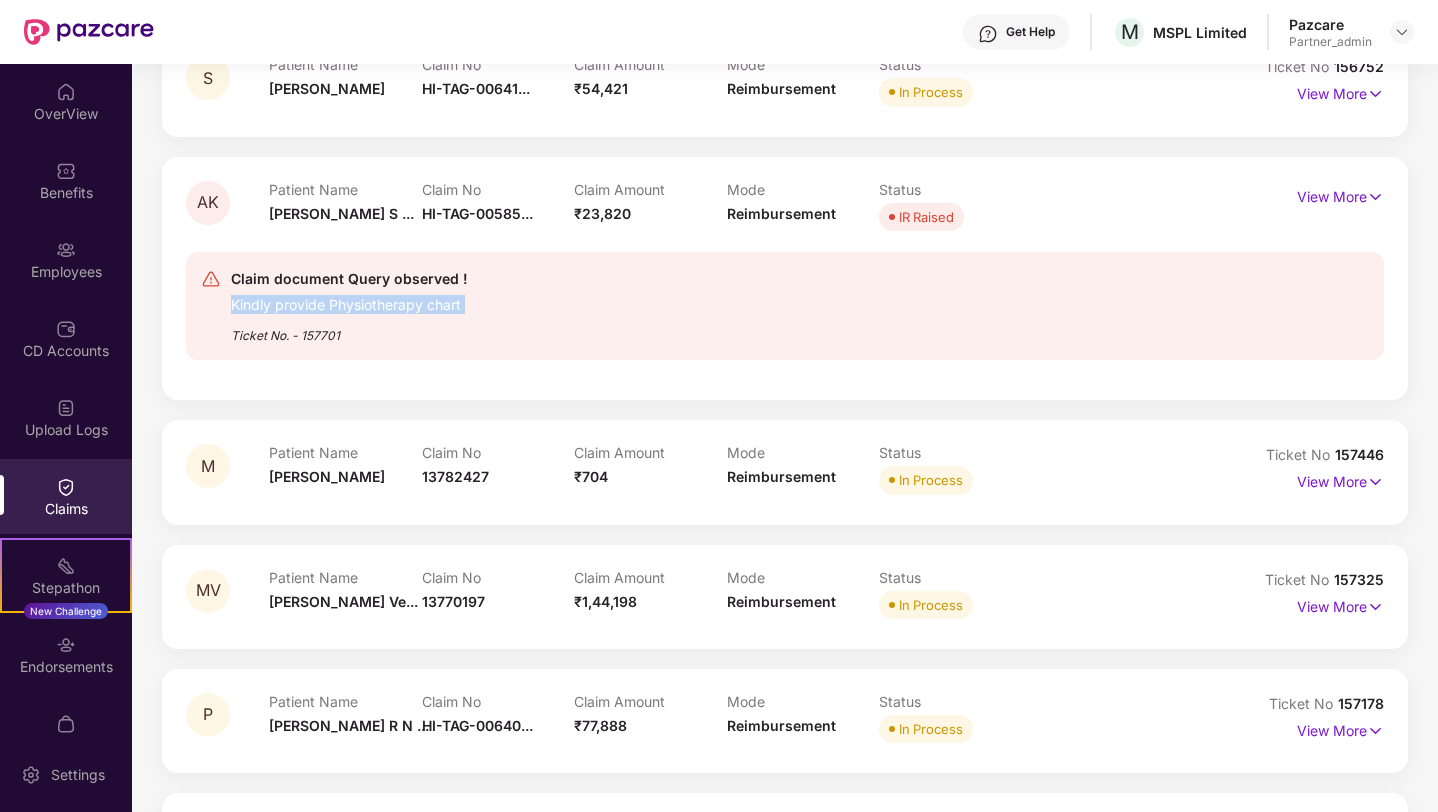 click on "Kindly provide Physiotherapy chart" at bounding box center [349, 302] 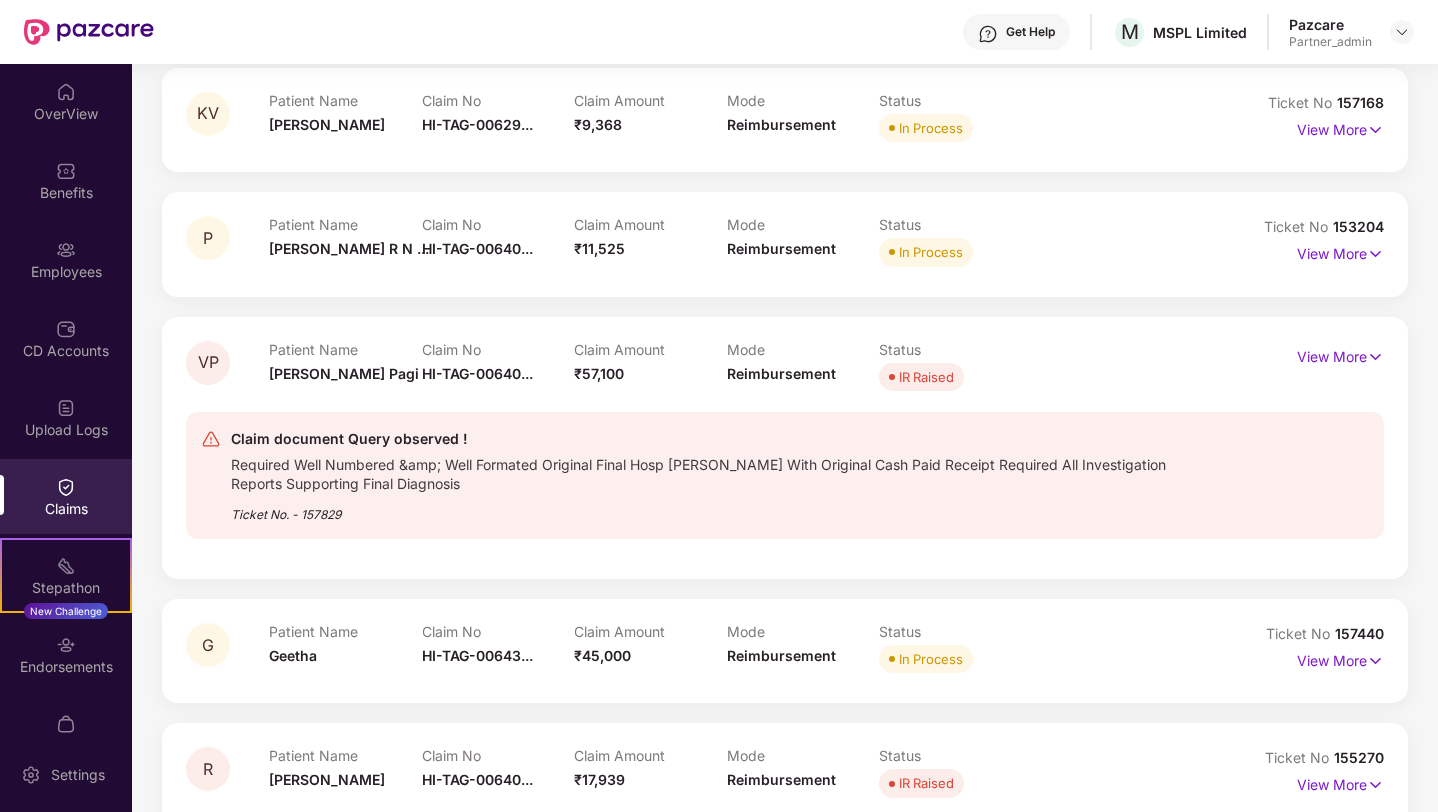 scroll, scrollTop: 1967, scrollLeft: 0, axis: vertical 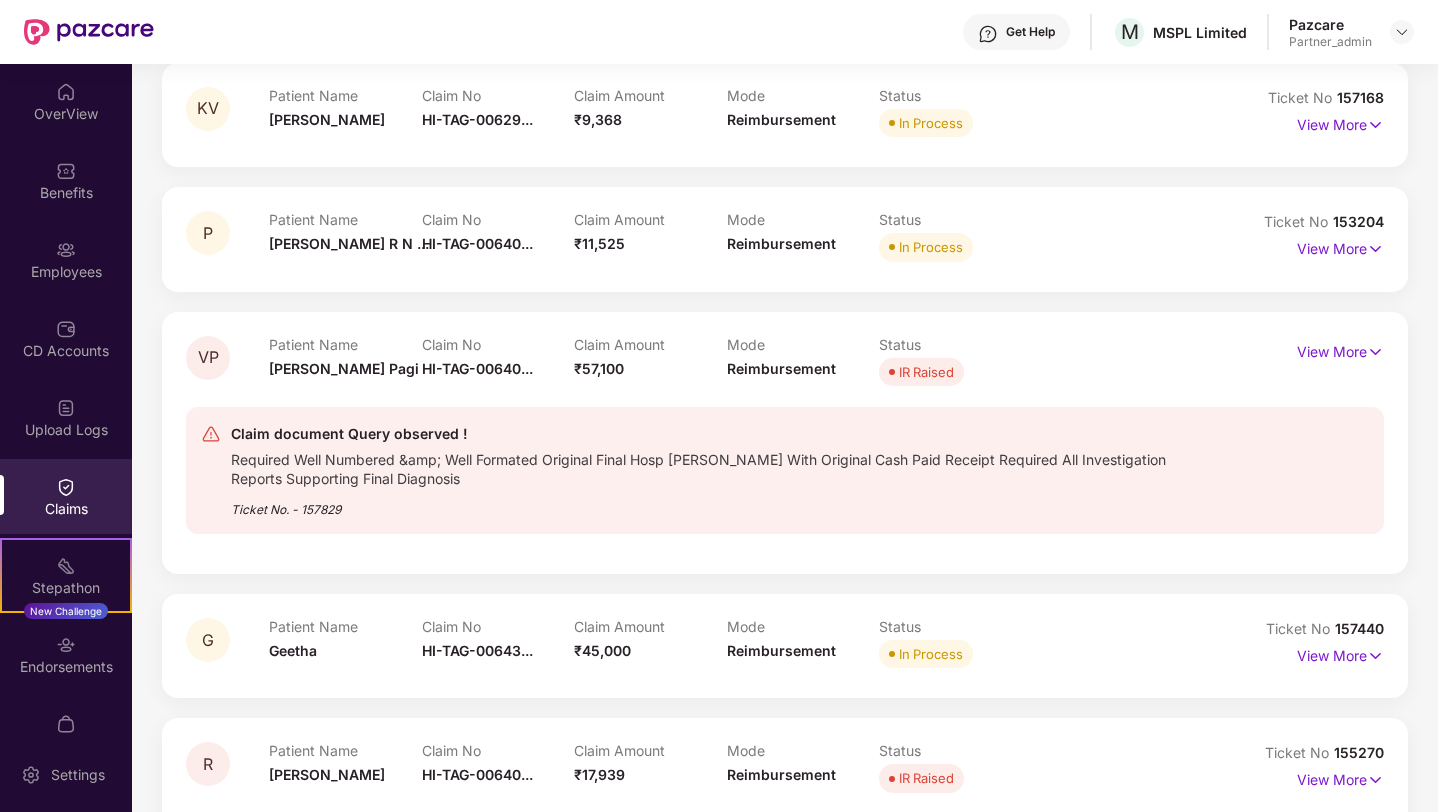 click on "Required Well Numbered &amp; Well Formated Original Final Hosp [PERSON_NAME] With Original Cash Paid Receipt  Required All Investigation Reports Supporting Final Diagnosis" at bounding box center [702, 467] 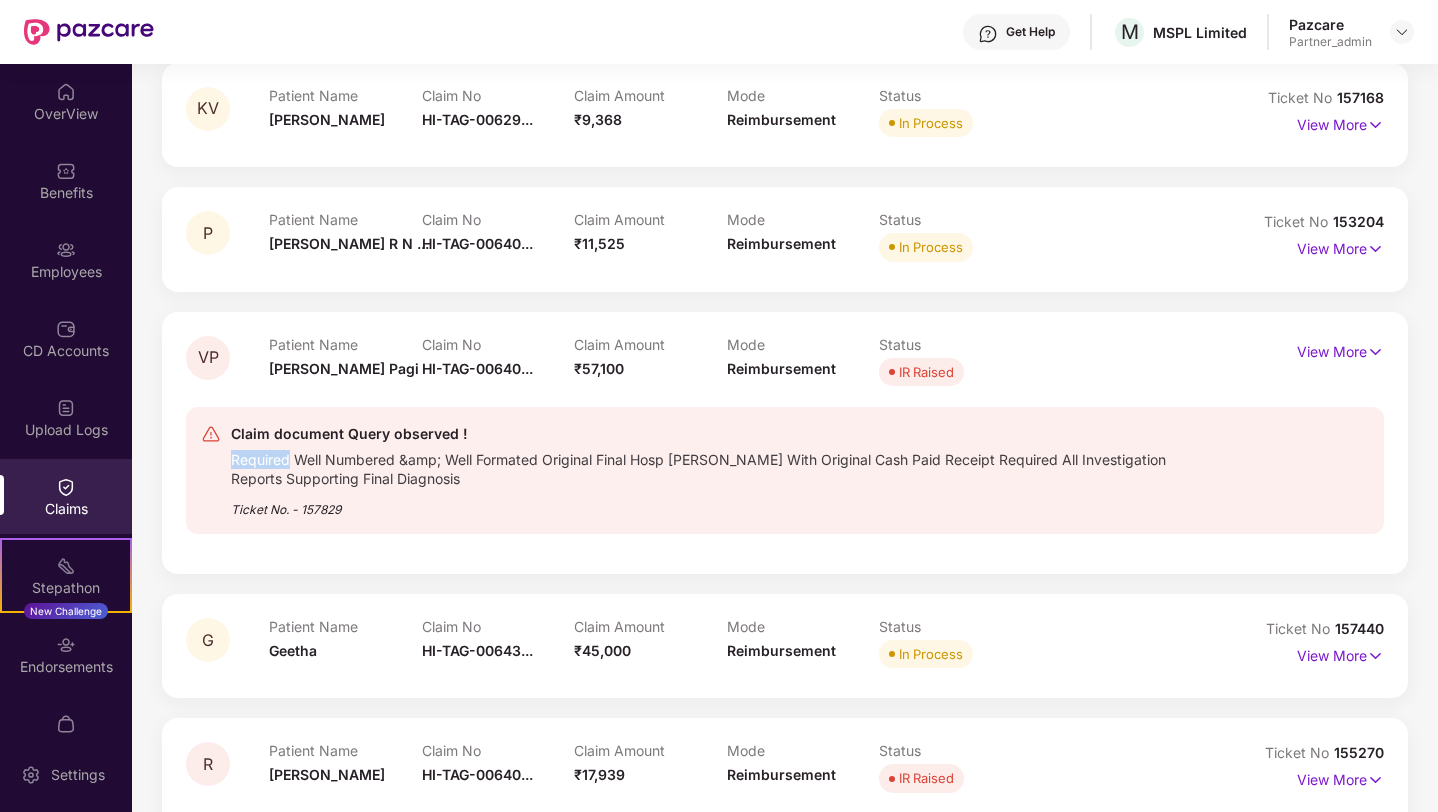 click on "Required Well Numbered &amp; Well Formated Original Final Hosp [PERSON_NAME] With Original Cash Paid Receipt  Required All Investigation Reports Supporting Final Diagnosis" at bounding box center [702, 467] 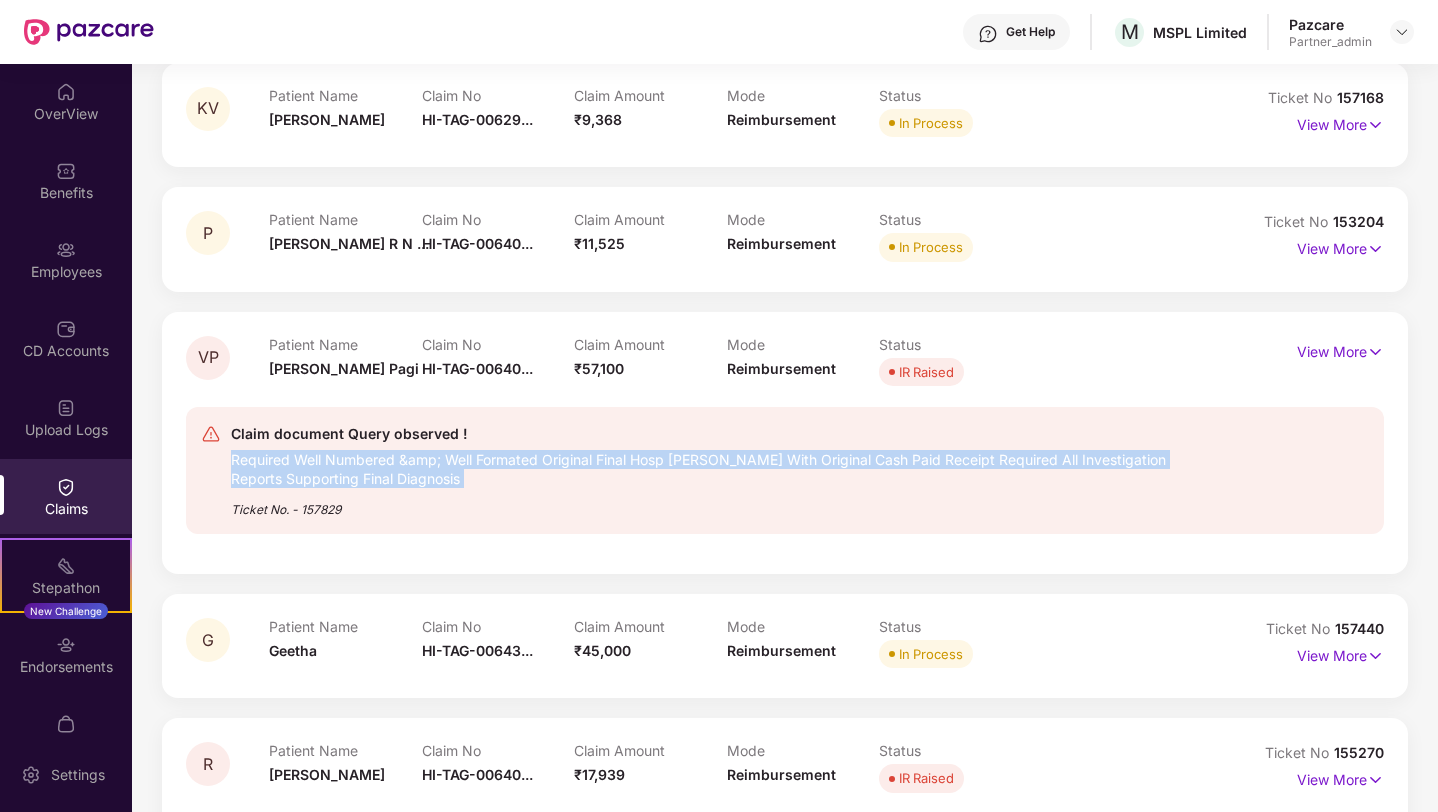 click on "Required Well Numbered &amp; Well Formated Original Final Hosp [PERSON_NAME] With Original Cash Paid Receipt  Required All Investigation Reports Supporting Final Diagnosis" at bounding box center [702, 467] 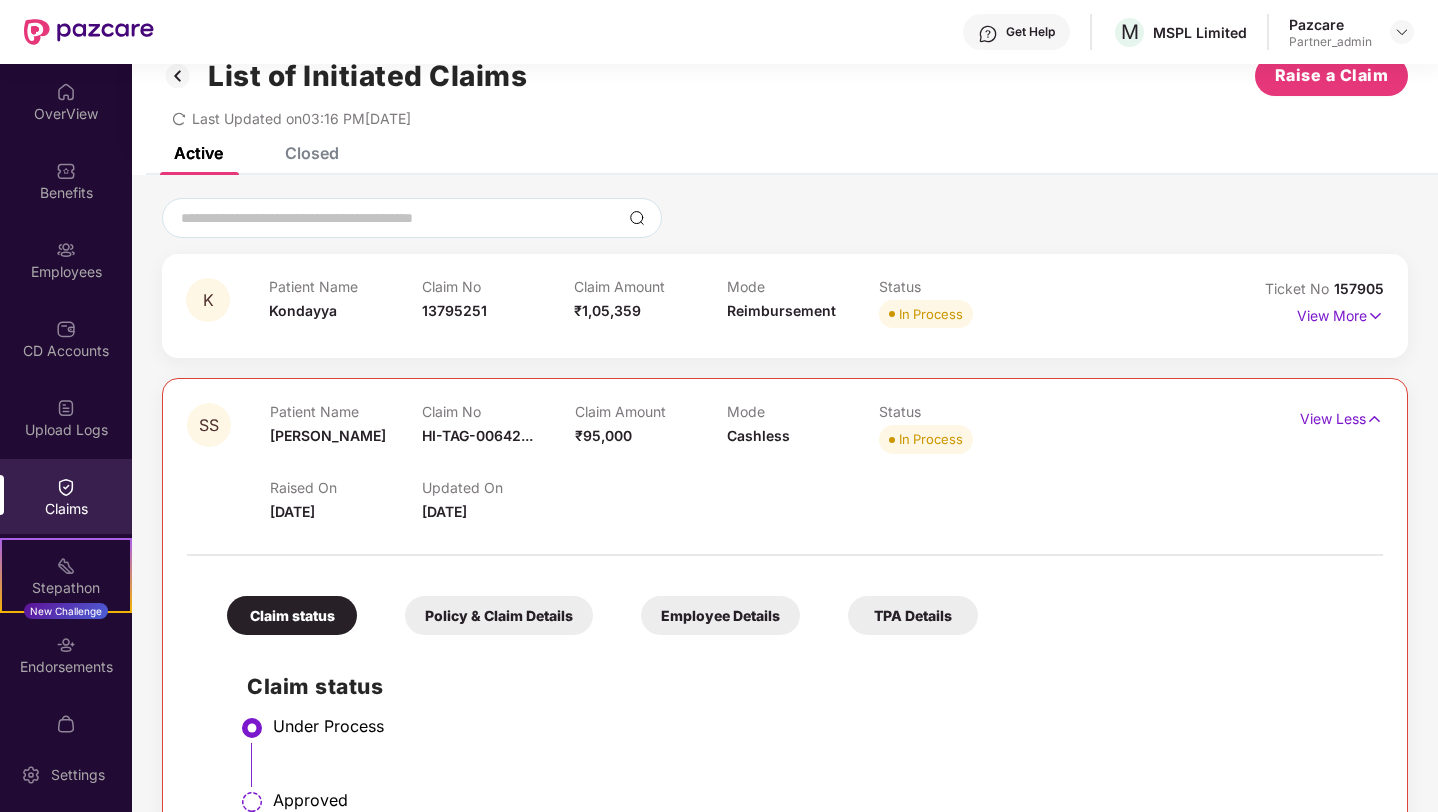 scroll, scrollTop: 27, scrollLeft: 0, axis: vertical 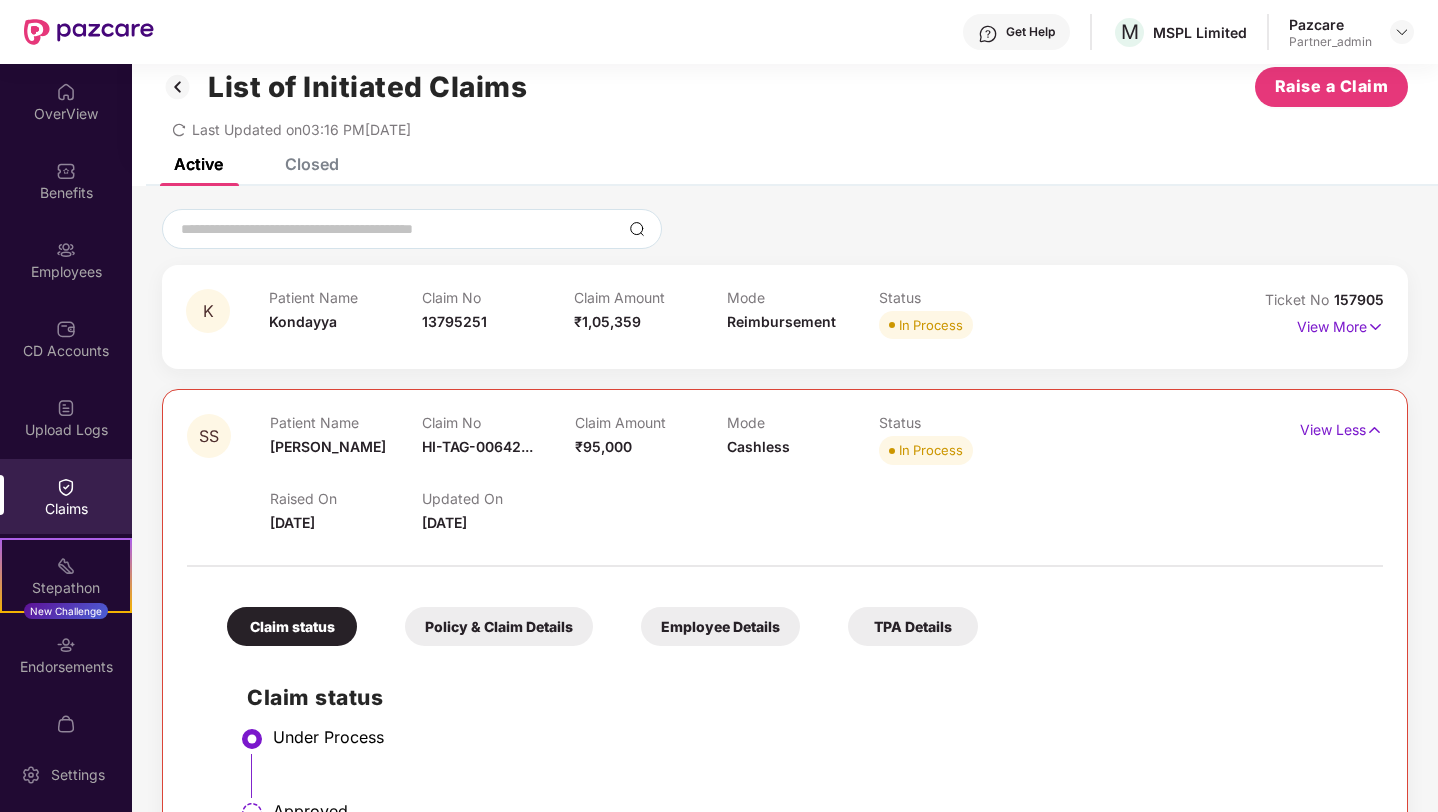 click at bounding box center (178, 87) 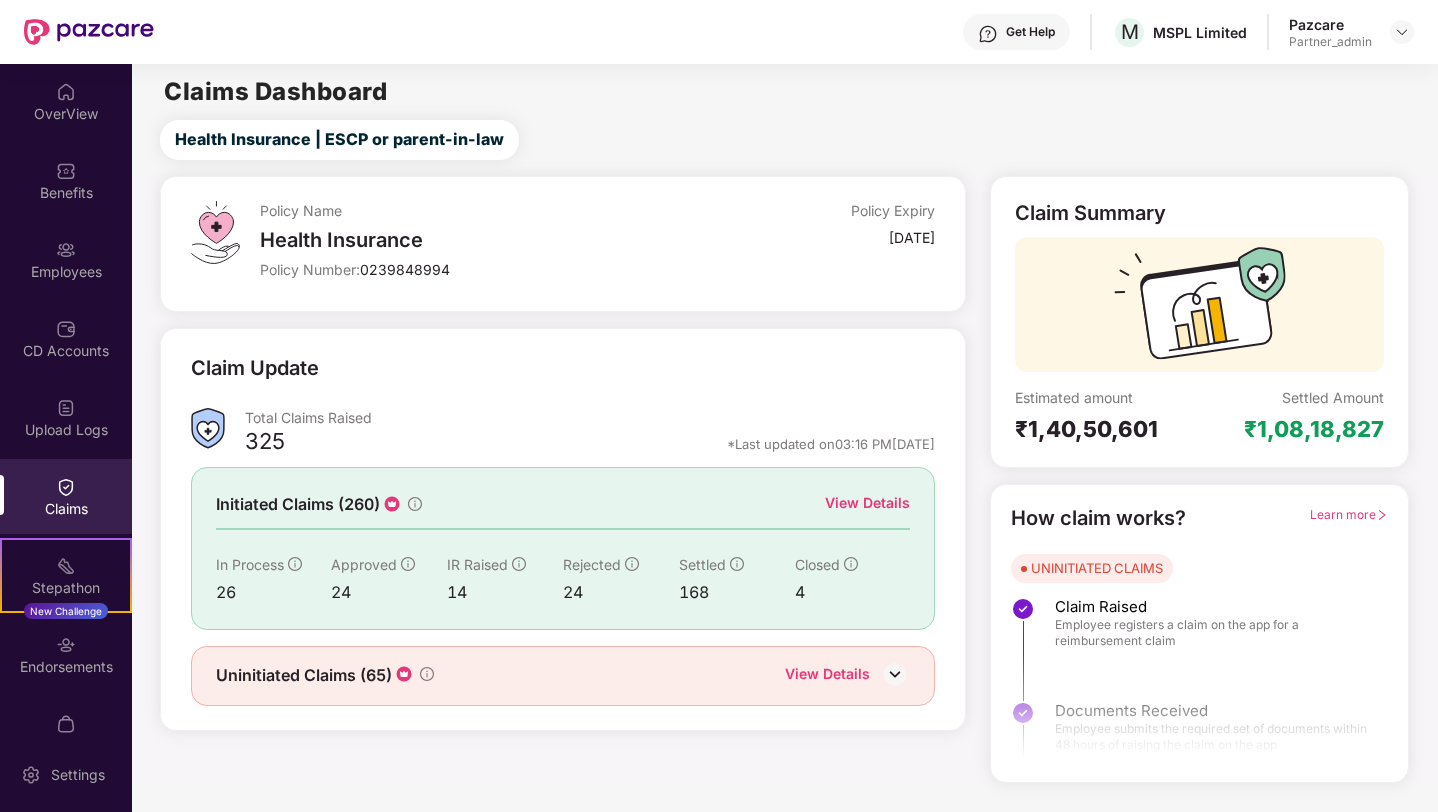 scroll, scrollTop: 0, scrollLeft: 0, axis: both 